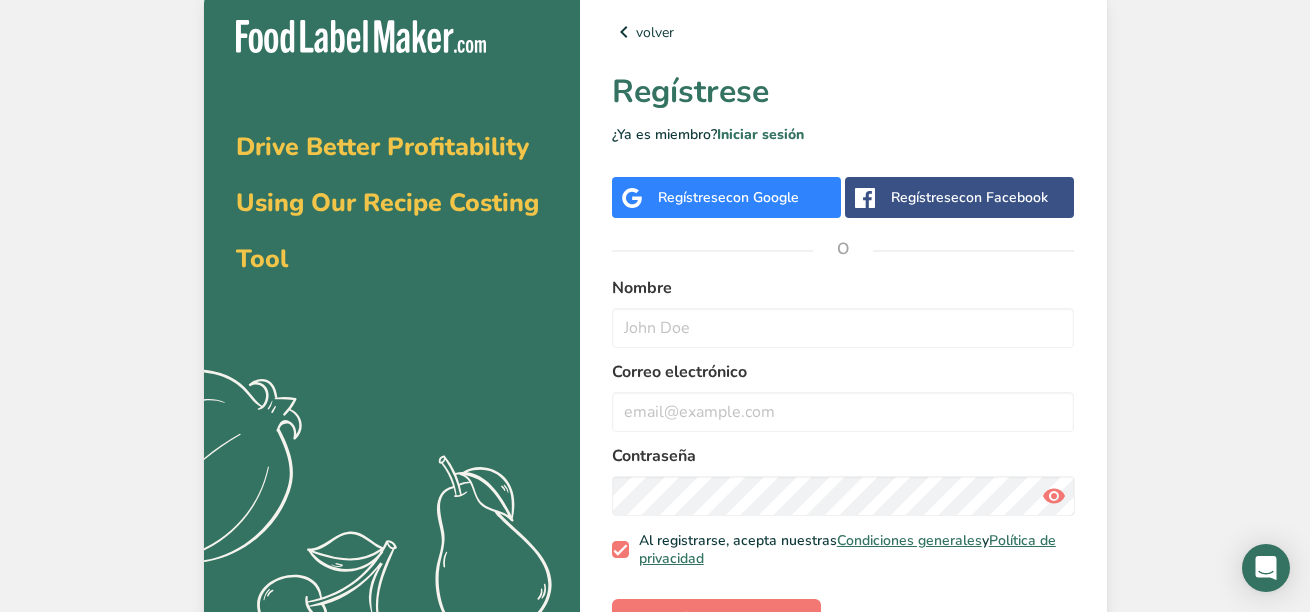 scroll, scrollTop: 0, scrollLeft: 0, axis: both 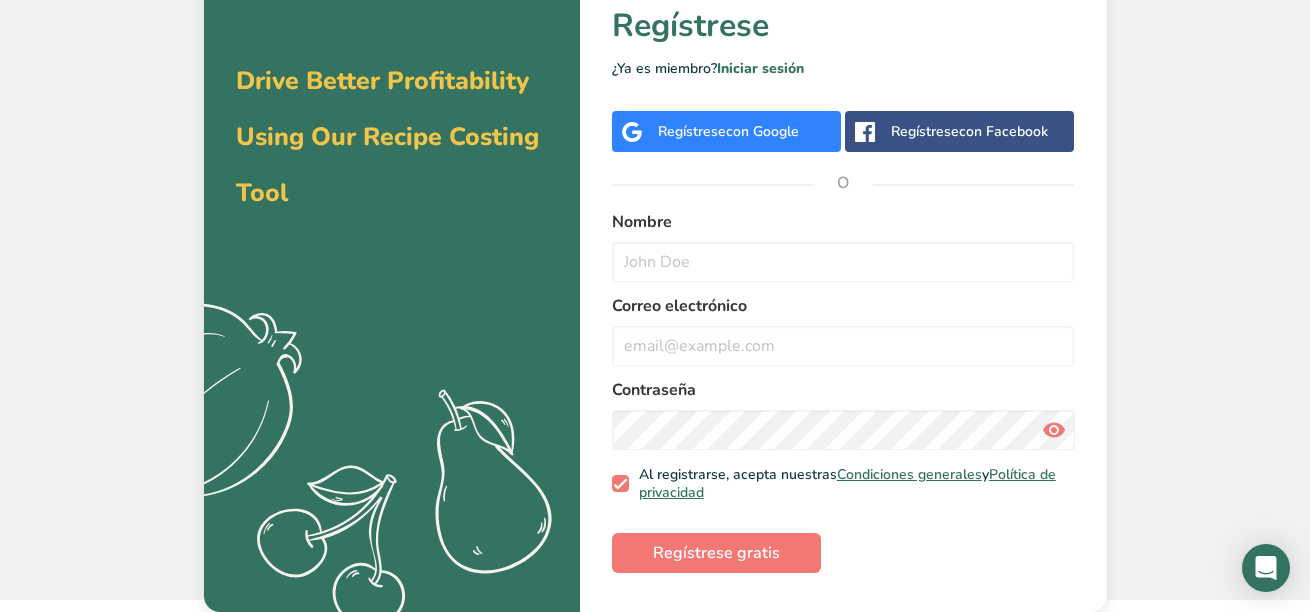 click on "con Google" at bounding box center [762, 131] 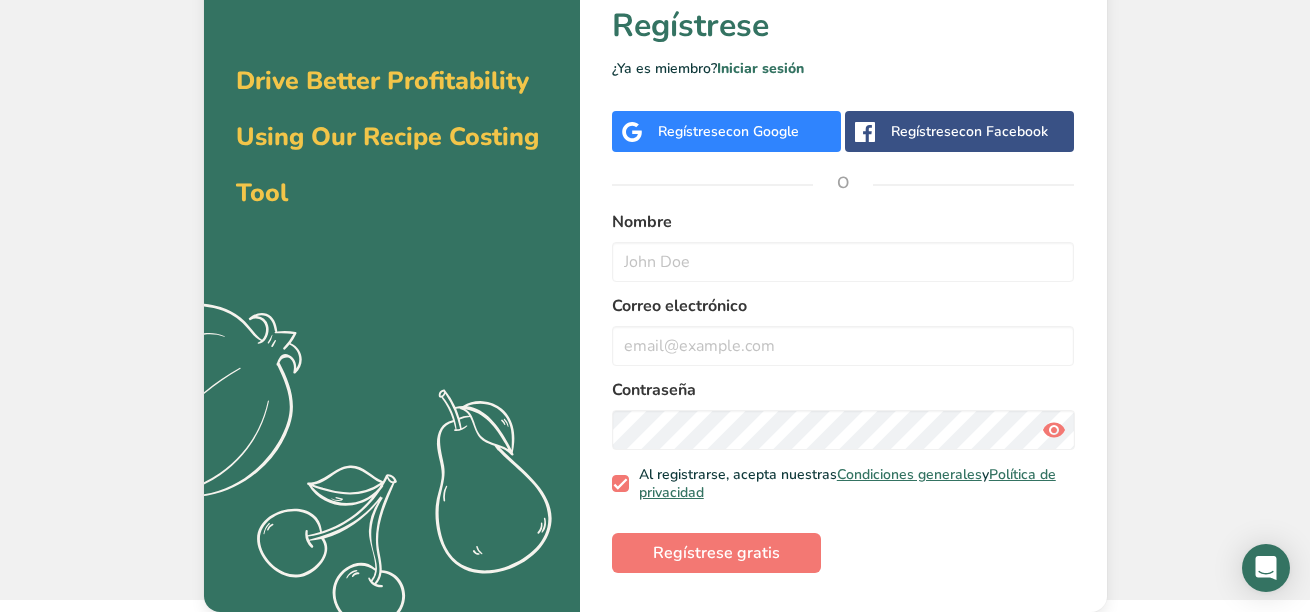 click on "con Google" at bounding box center [762, 131] 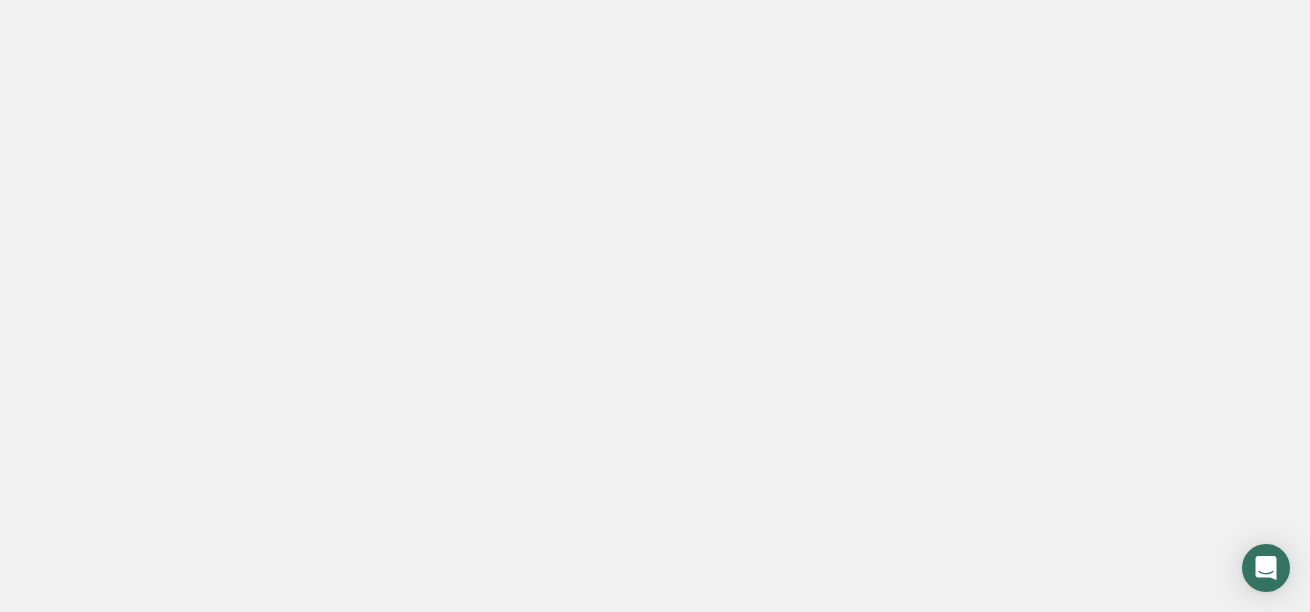 scroll, scrollTop: 0, scrollLeft: 0, axis: both 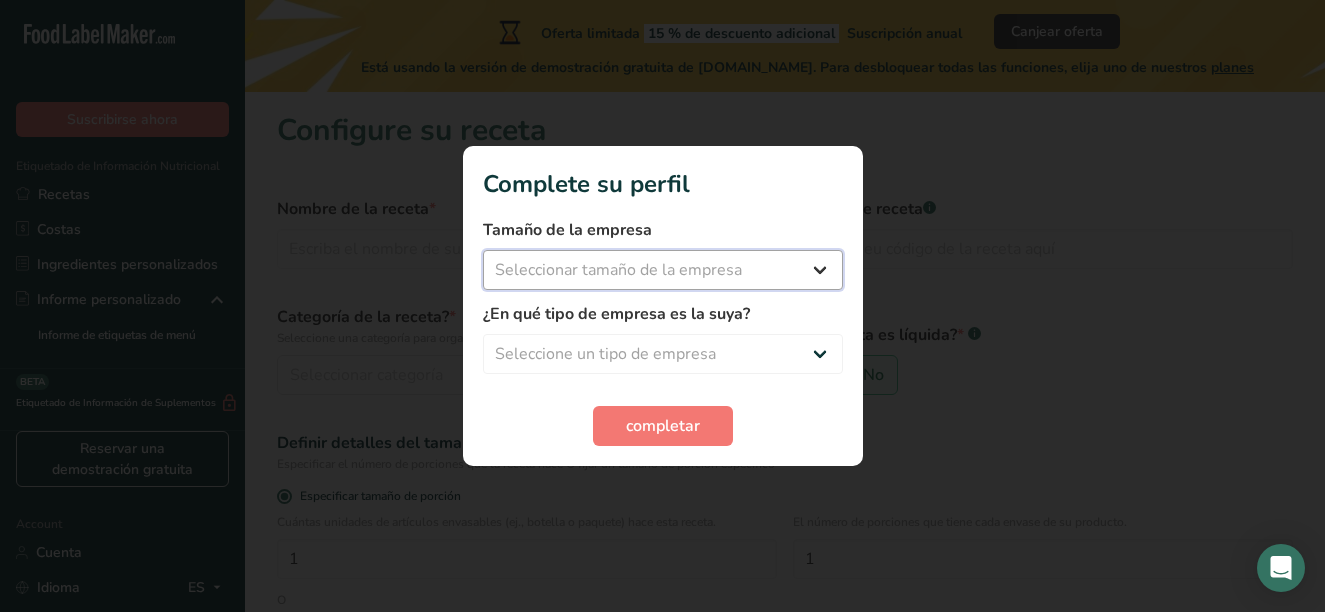 click on "Seleccionar tamaño de la empresa
Menos de 10 empleados
De 10 a 50 empleados
De 51 a 500 empleados
Más de 500 empleados" at bounding box center (663, 270) 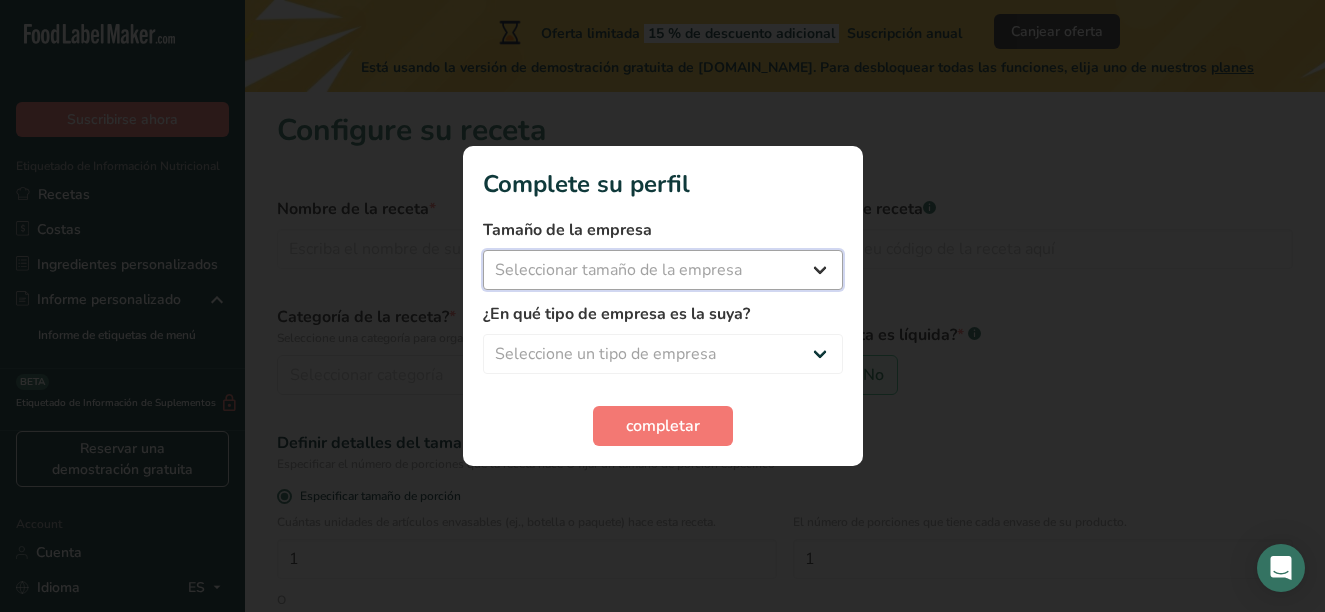 select on "1" 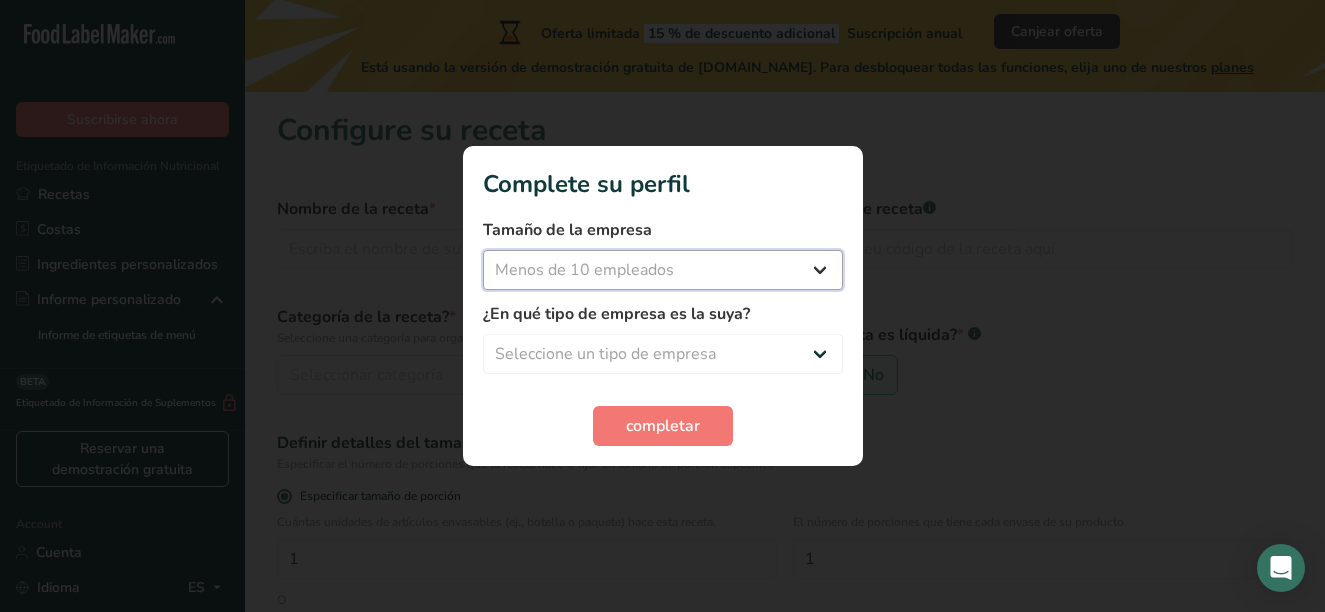 click on "Seleccionar tamaño de la empresa
Menos de 10 empleados
De 10 a 50 empleados
De 51 a 500 empleados
Más de 500 empleados" at bounding box center (663, 270) 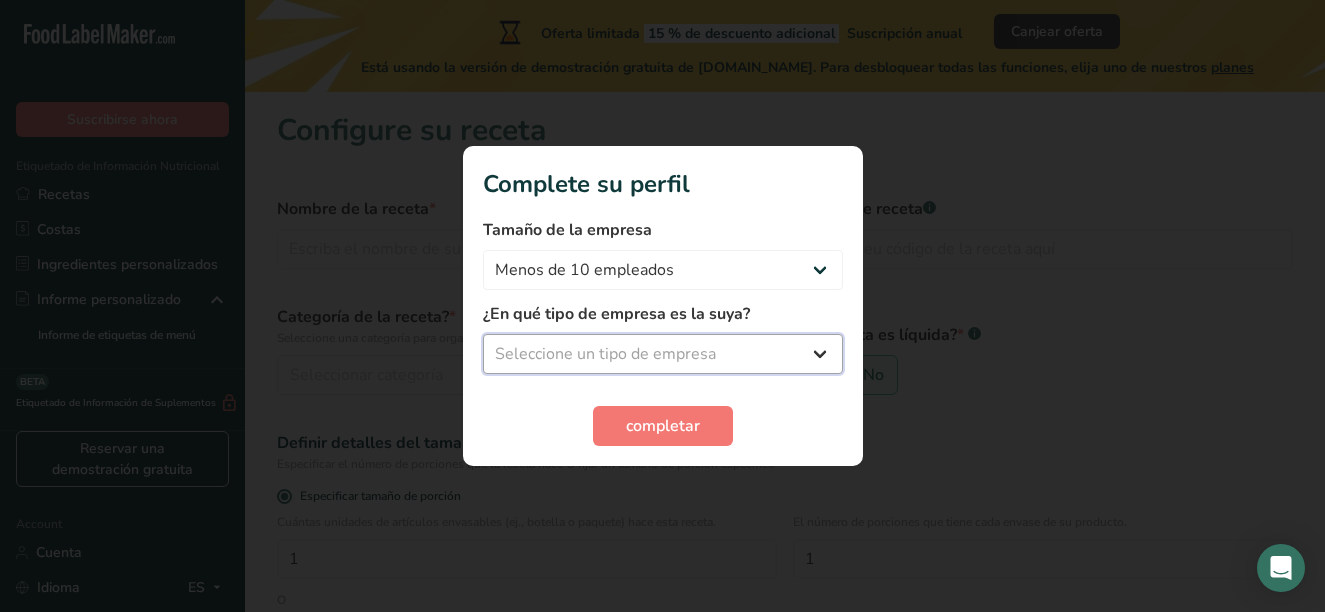 click on "Seleccione un tipo de empresa
Fabricante de alimentos envasados
Restaurante y cafetería
[GEOGRAPHIC_DATA]
Empresa de comidas preparadas y cáterin
Nutricionista
Bloguero gastronómico
Entrenador personal
Otro" at bounding box center (663, 354) 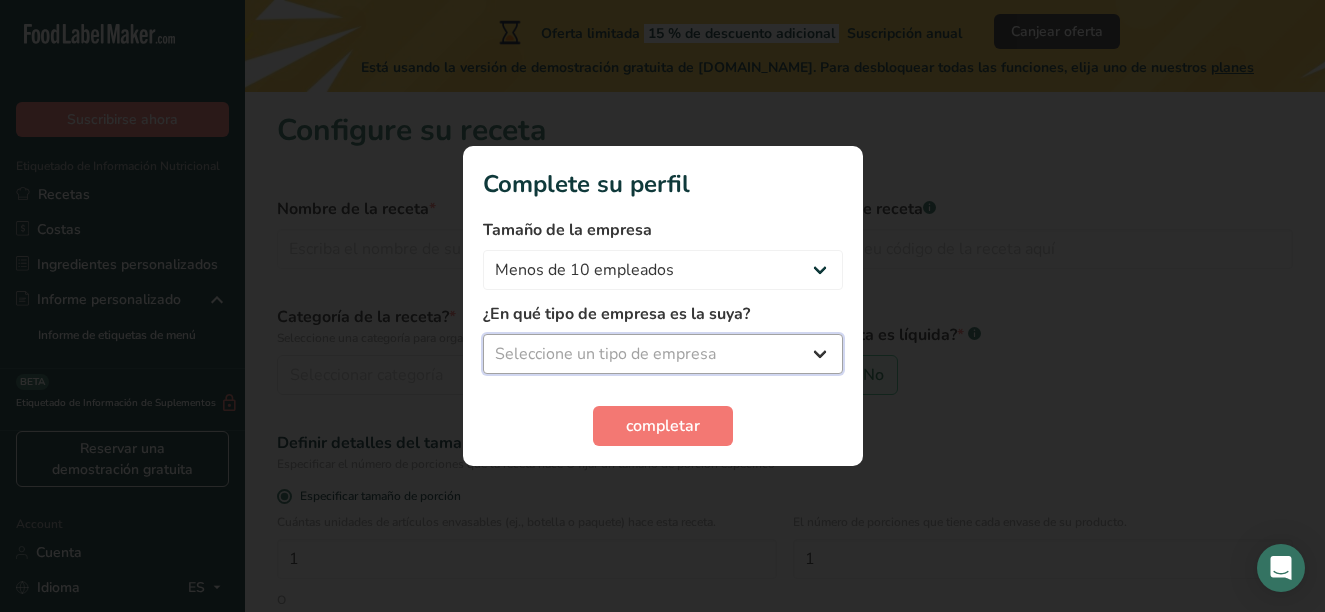 select on "5" 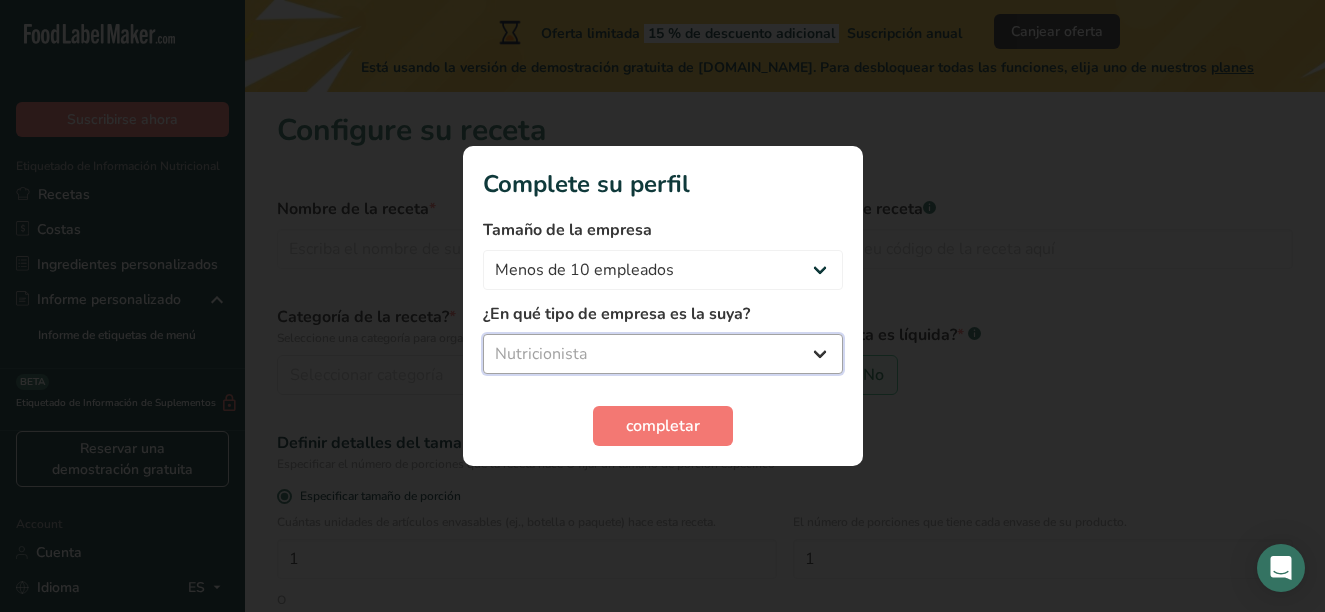 click on "Seleccione un tipo de empresa
Fabricante de alimentos envasados
Restaurante y cafetería
[GEOGRAPHIC_DATA]
Empresa de comidas preparadas y cáterin
Nutricionista
Bloguero gastronómico
Entrenador personal
Otro" at bounding box center [663, 354] 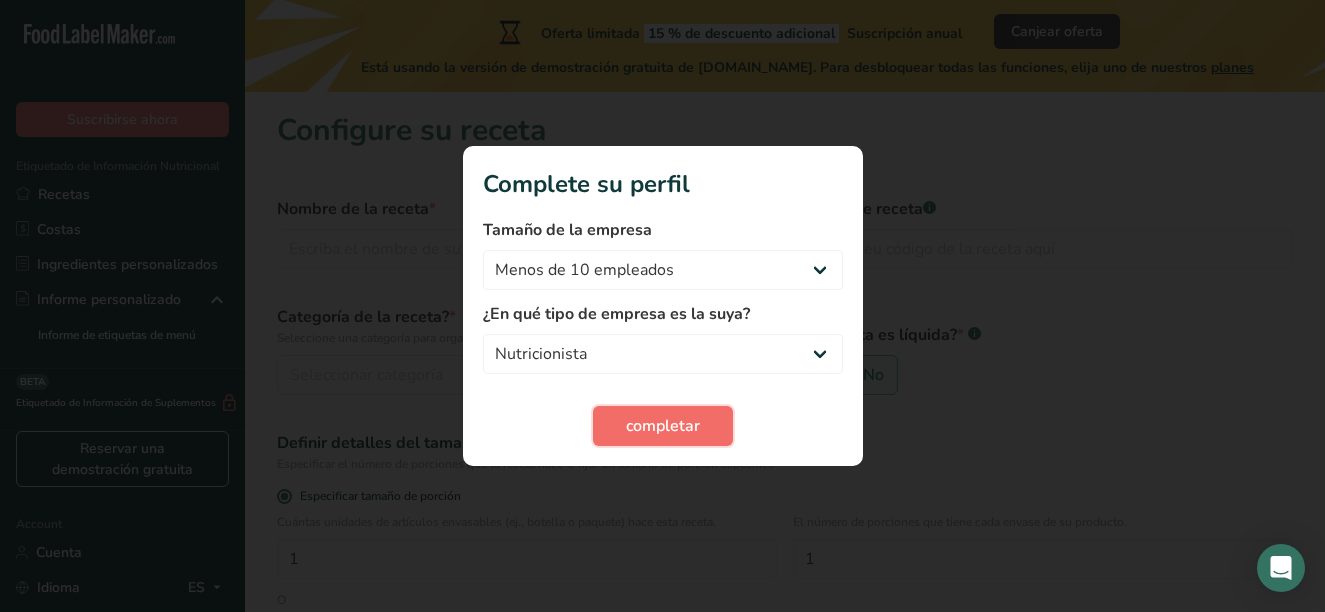 click on "completar" at bounding box center (663, 426) 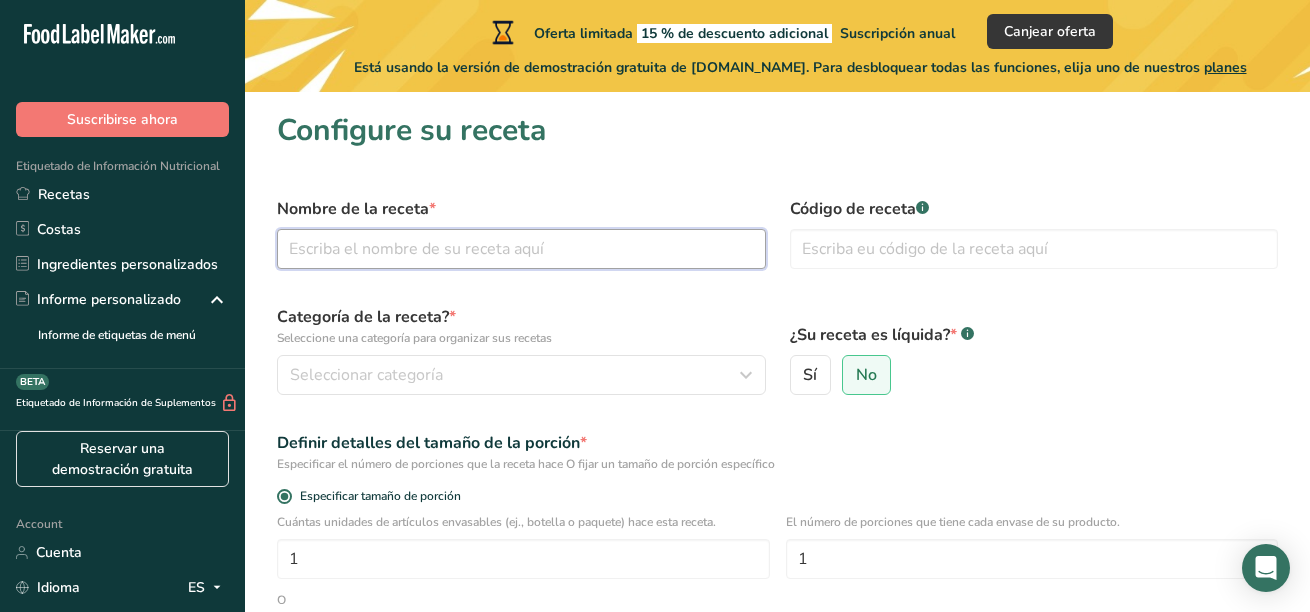 click at bounding box center (521, 249) 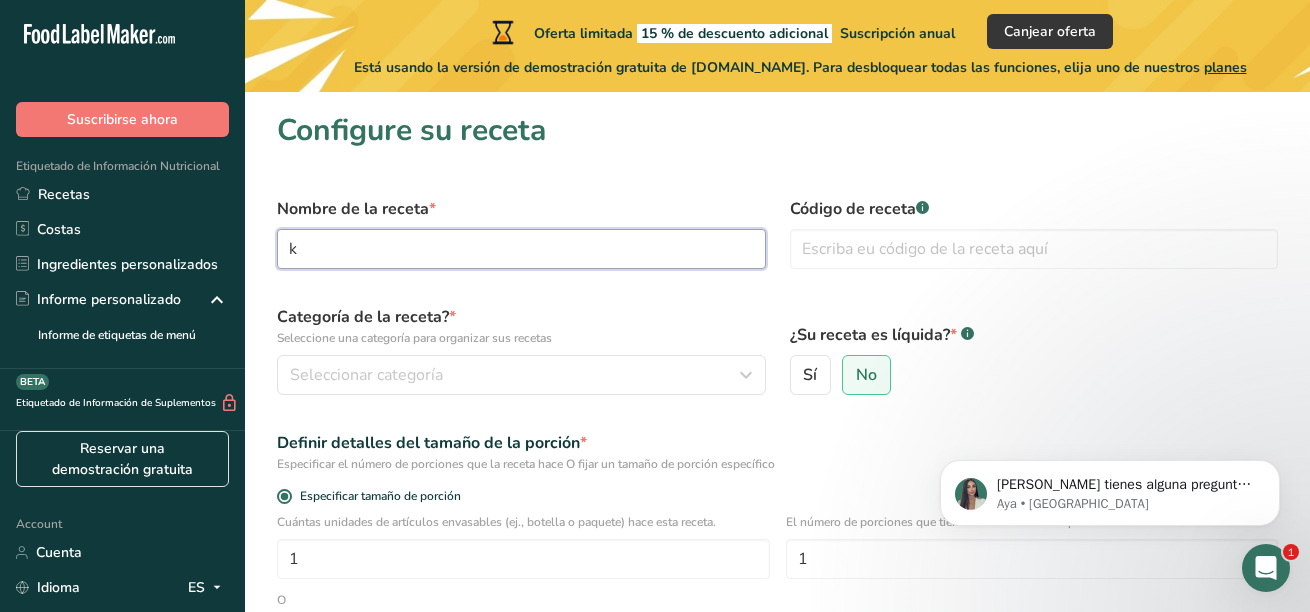 scroll, scrollTop: 0, scrollLeft: 0, axis: both 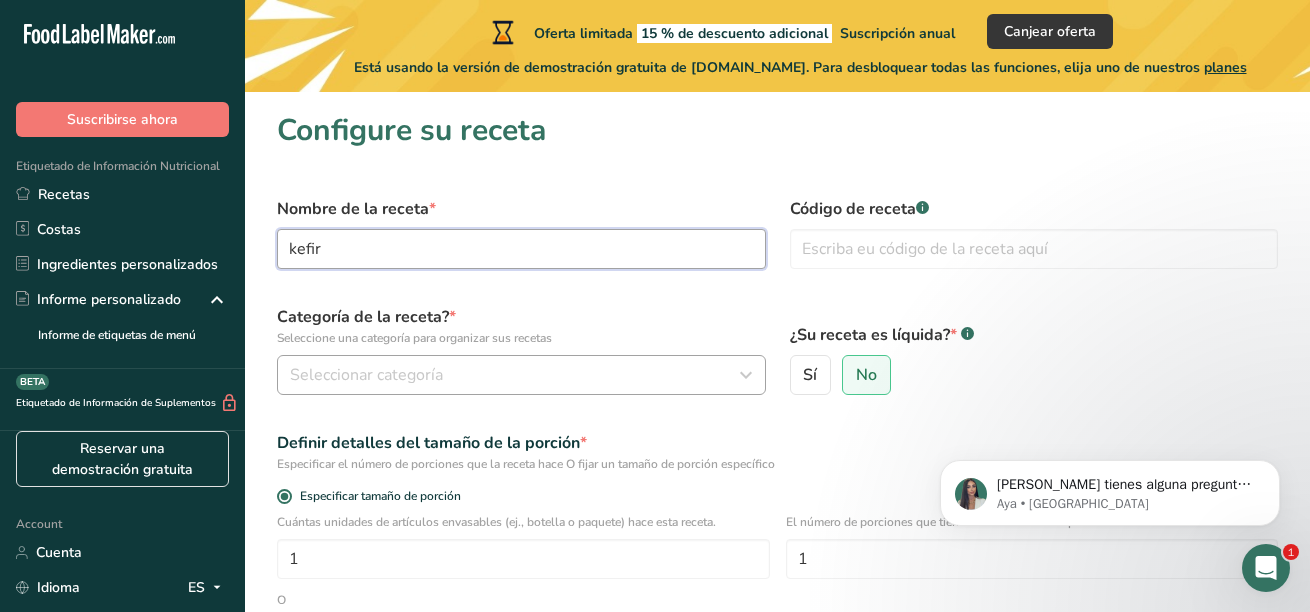 type on "kefir" 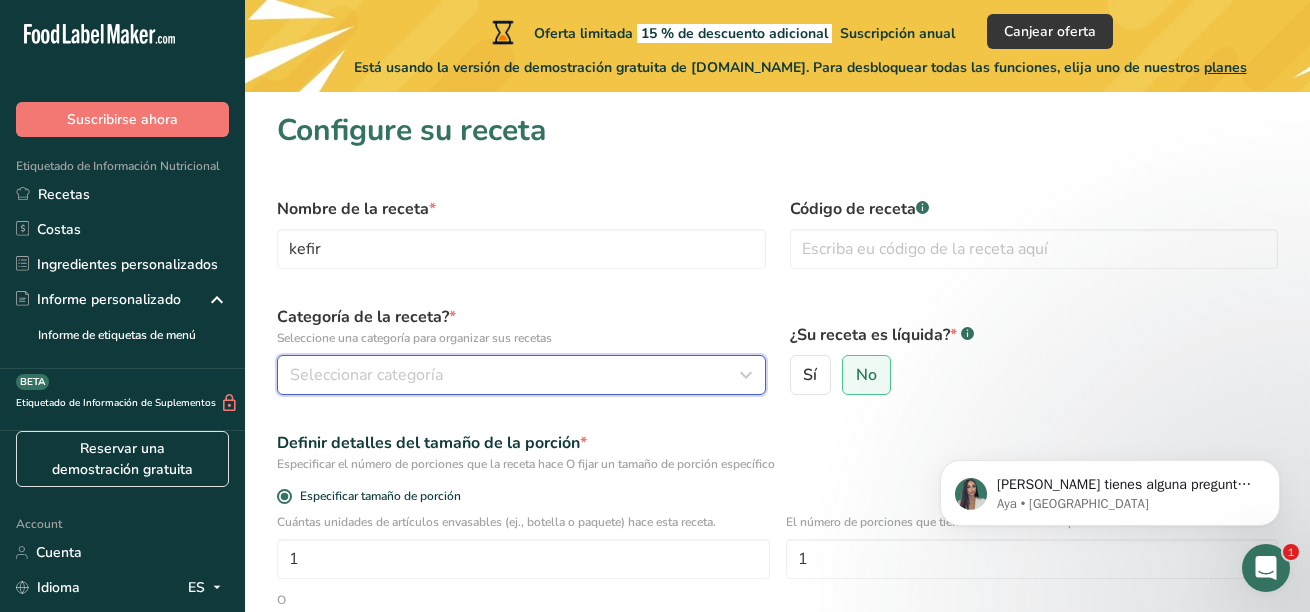 click on "Seleccionar categoría" at bounding box center (515, 375) 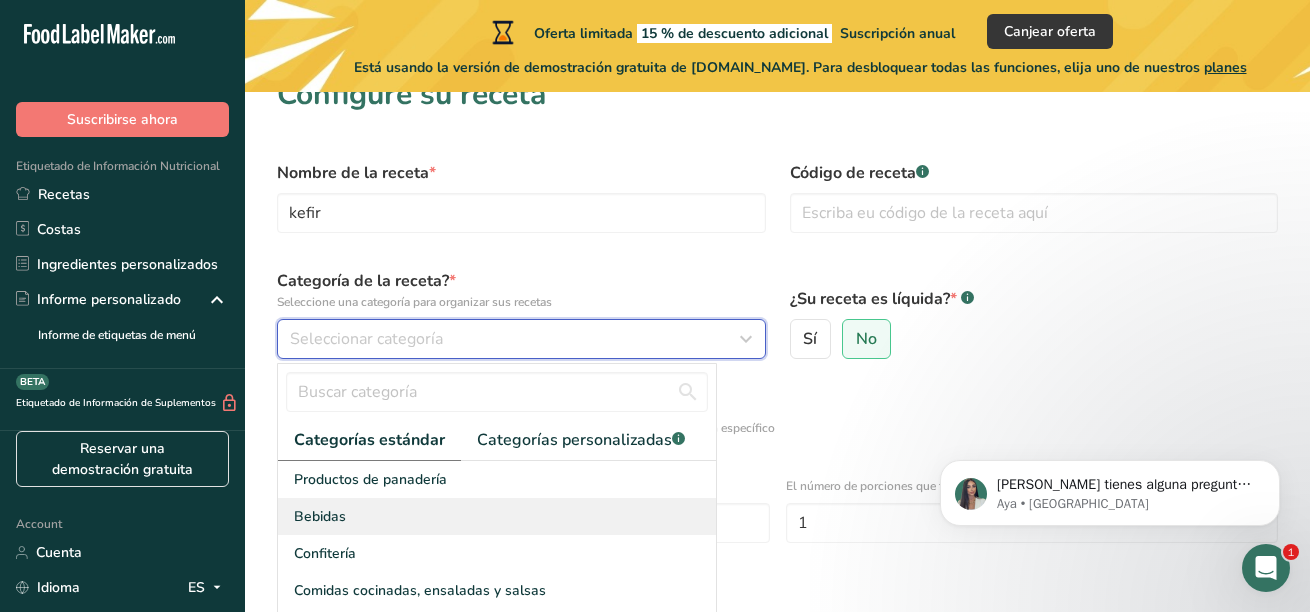scroll, scrollTop: 100, scrollLeft: 0, axis: vertical 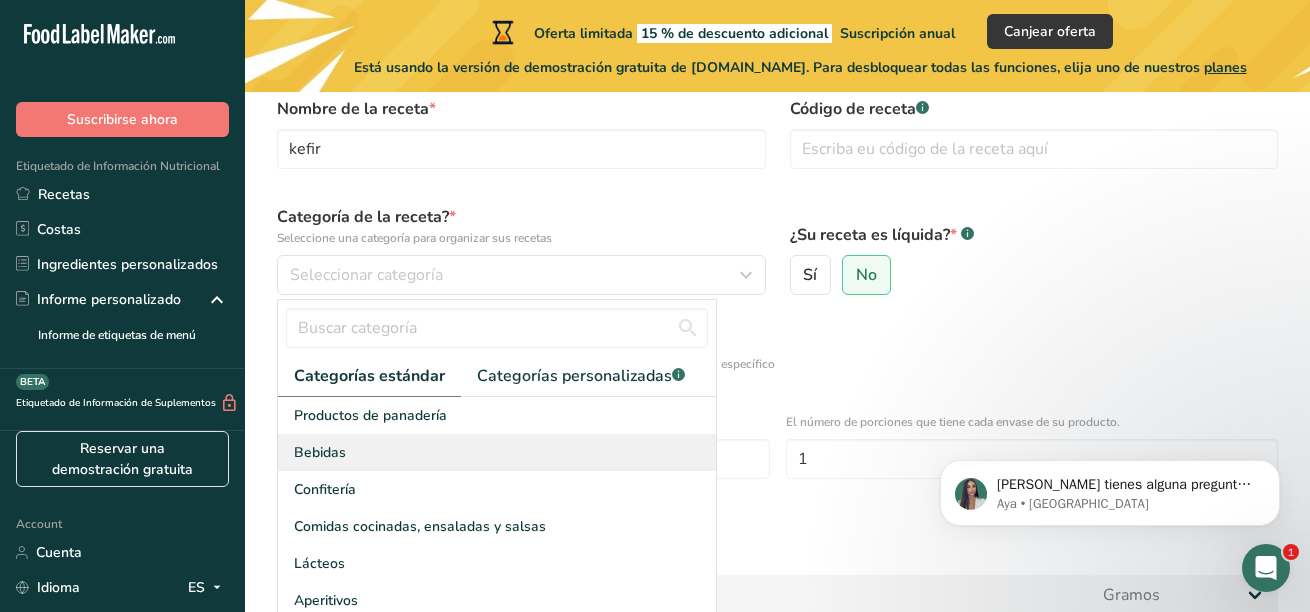 click on "Bebidas" at bounding box center [497, 452] 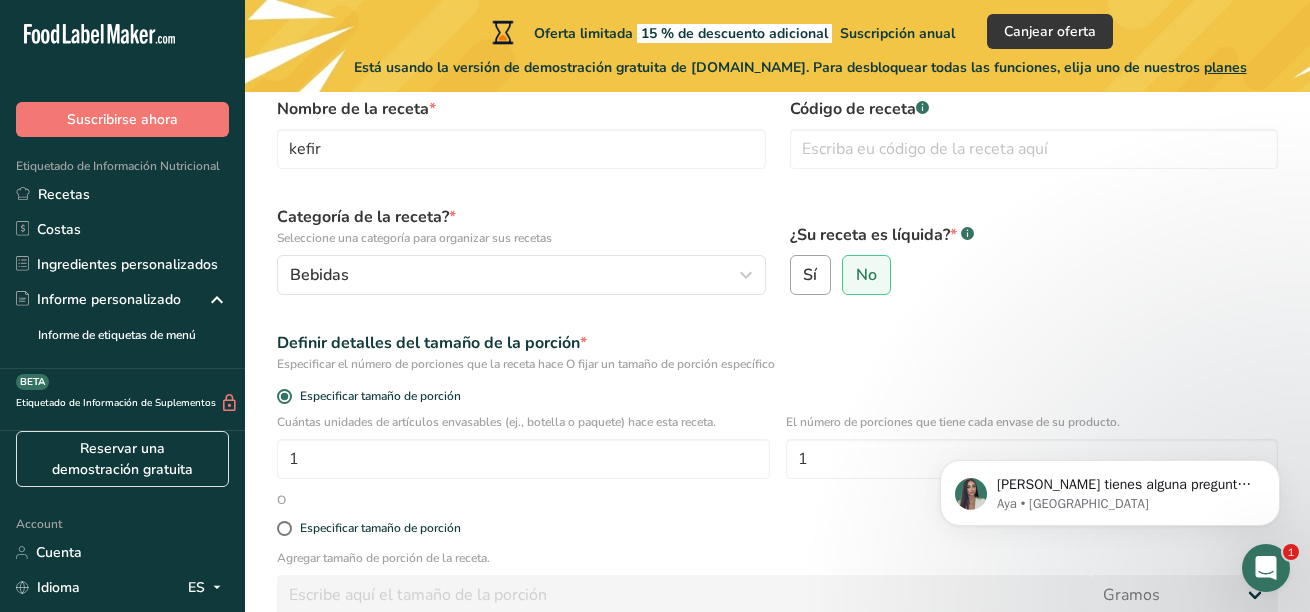 click on "Sí" at bounding box center [810, 275] 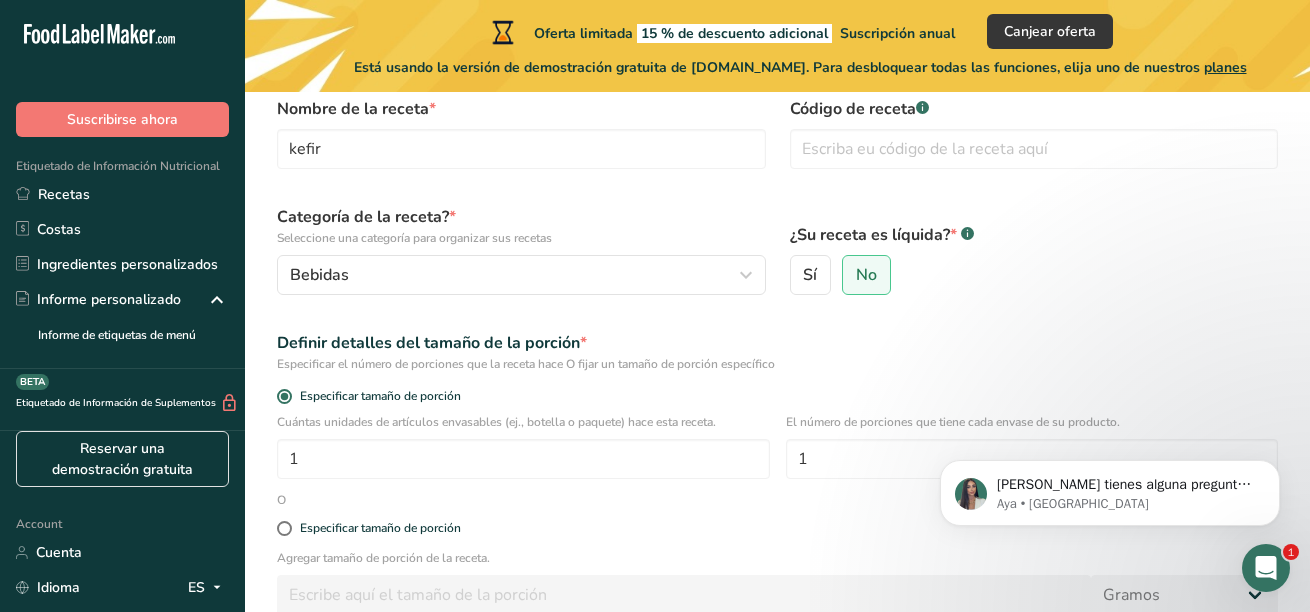select on "22" 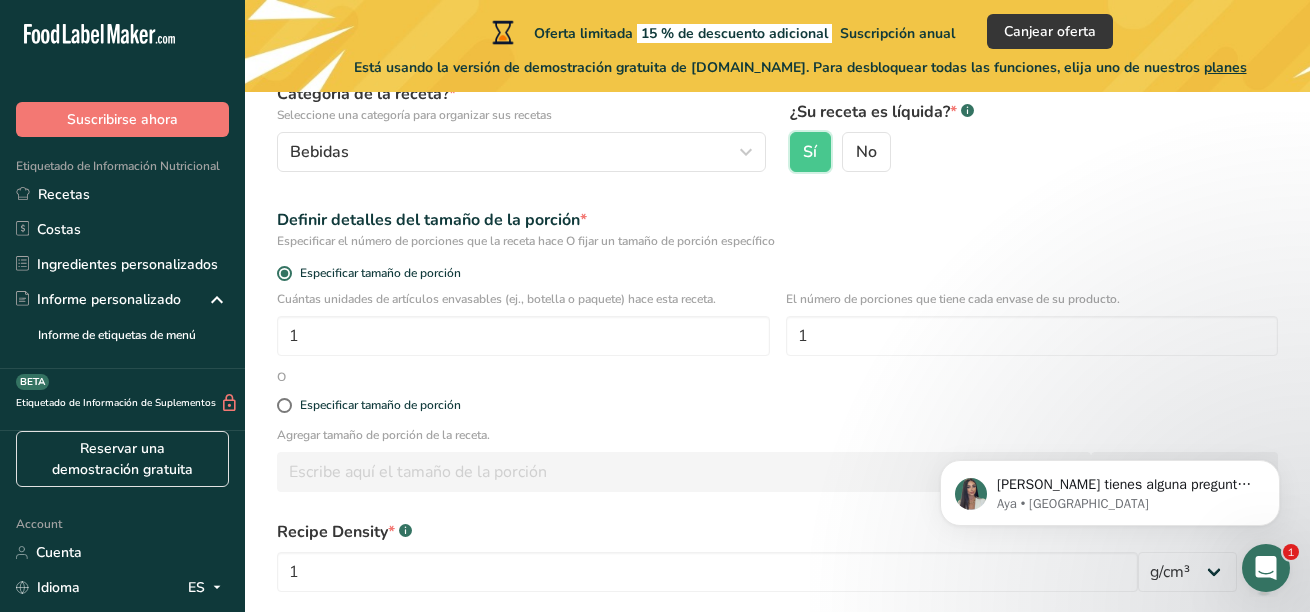 scroll, scrollTop: 300, scrollLeft: 0, axis: vertical 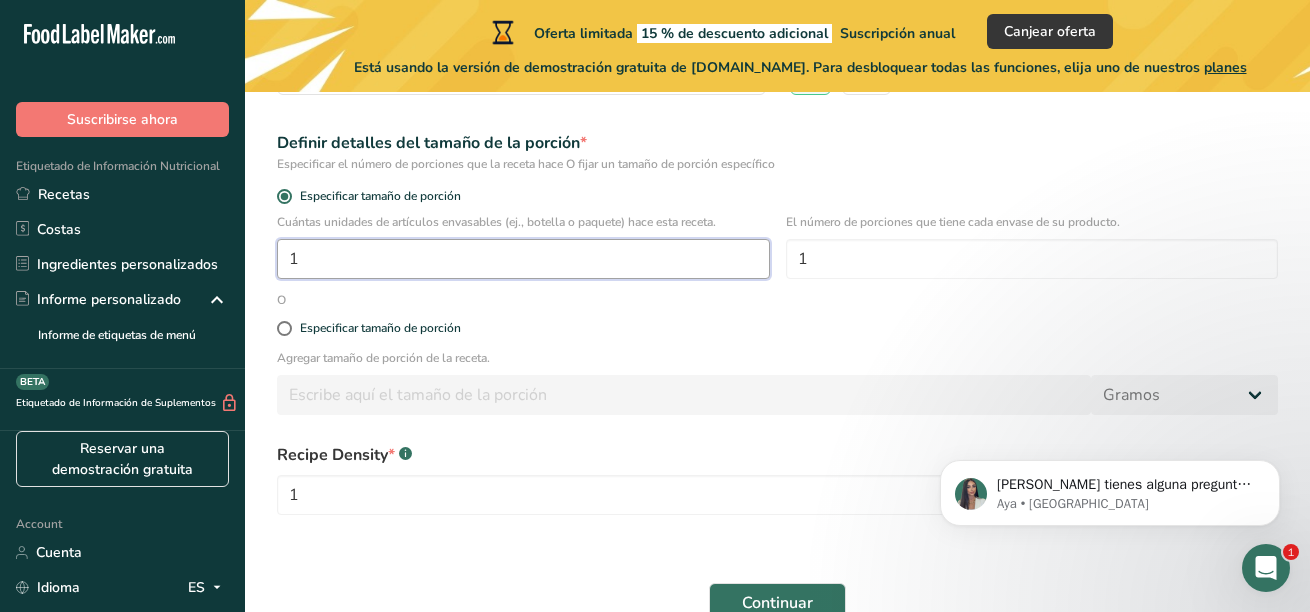 click on "1" at bounding box center [523, 259] 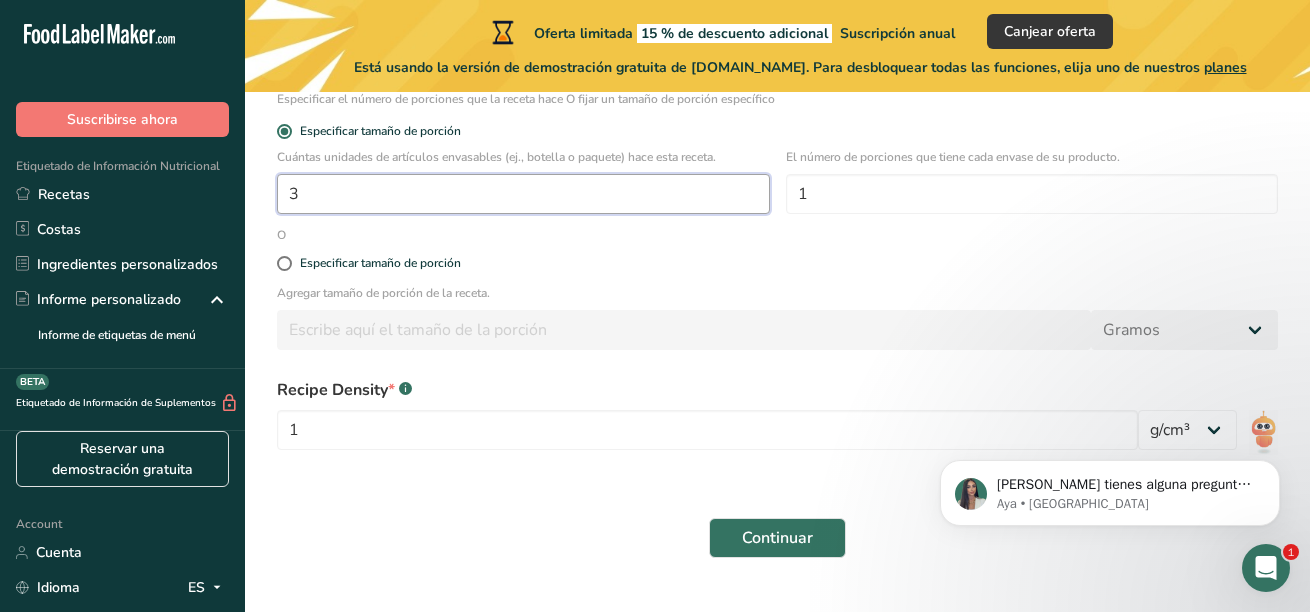 scroll, scrollTop: 400, scrollLeft: 0, axis: vertical 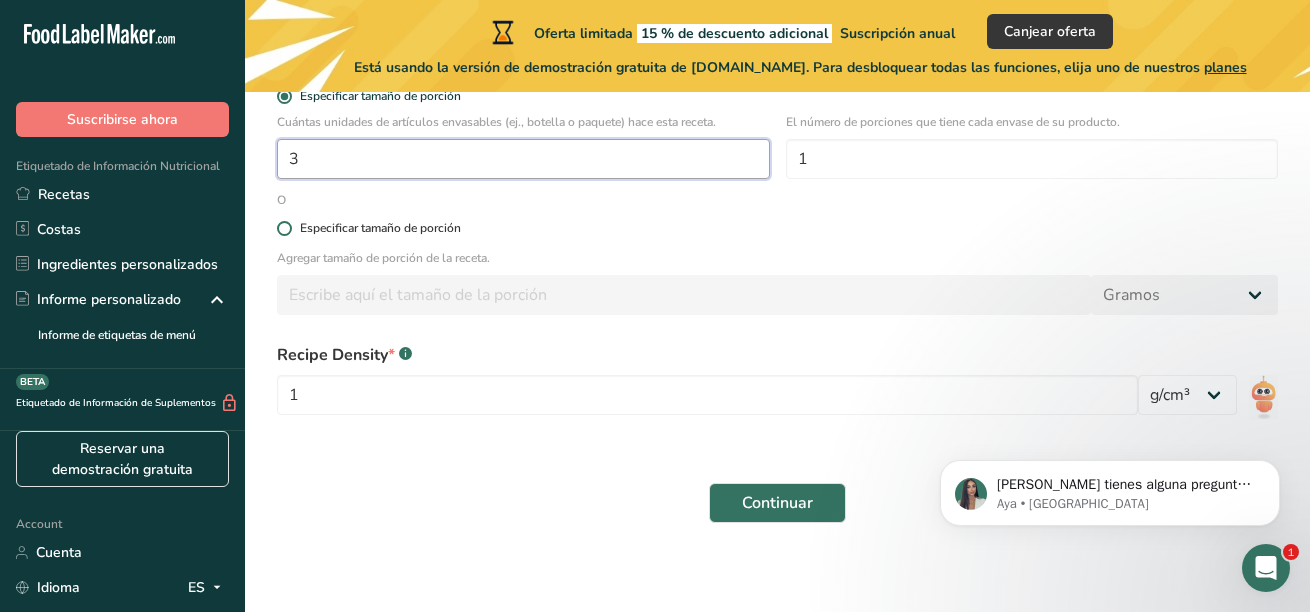 type on "3" 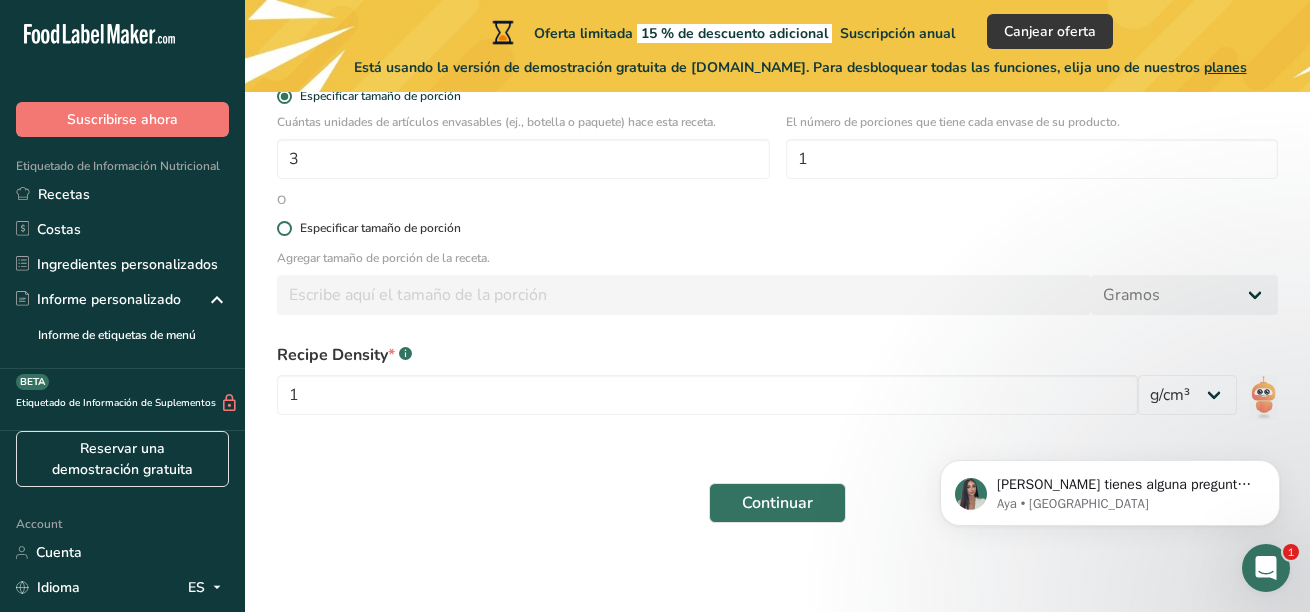click at bounding box center [284, 228] 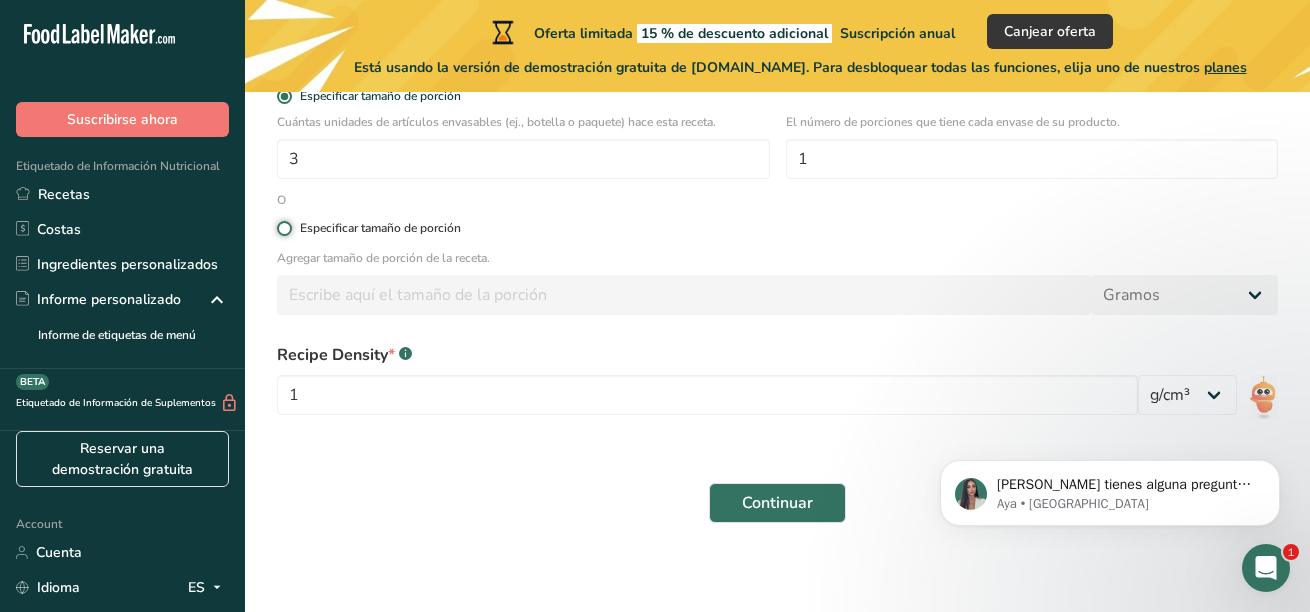 click on "Especificar tamaño de porción" at bounding box center [283, 228] 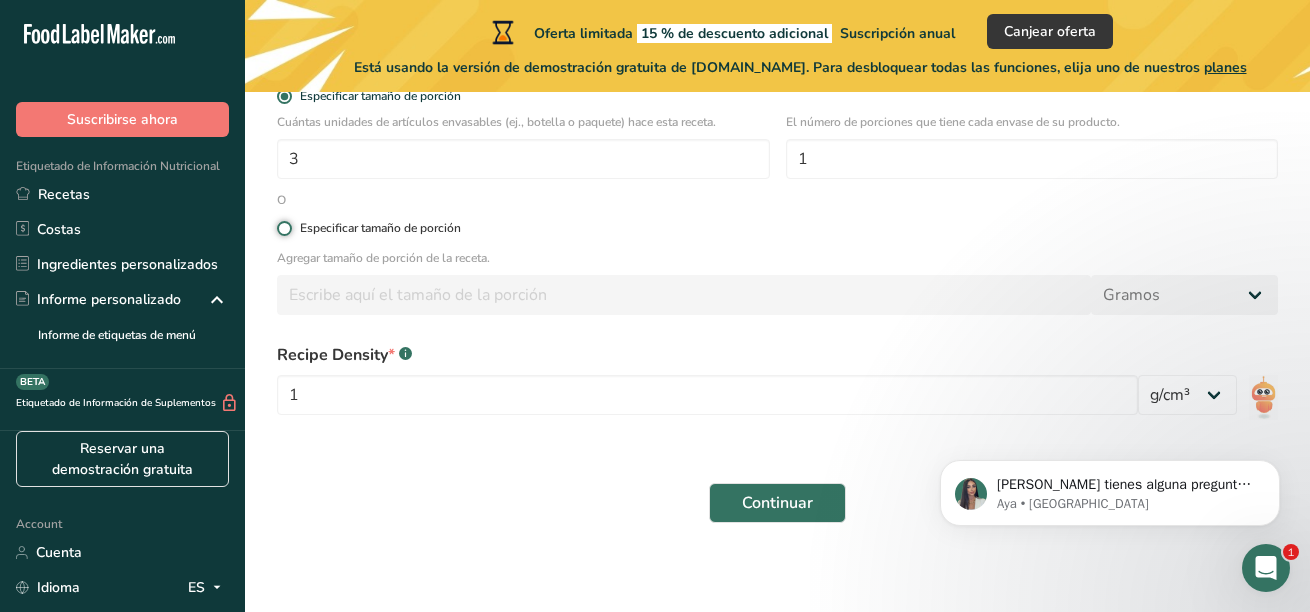 radio on "true" 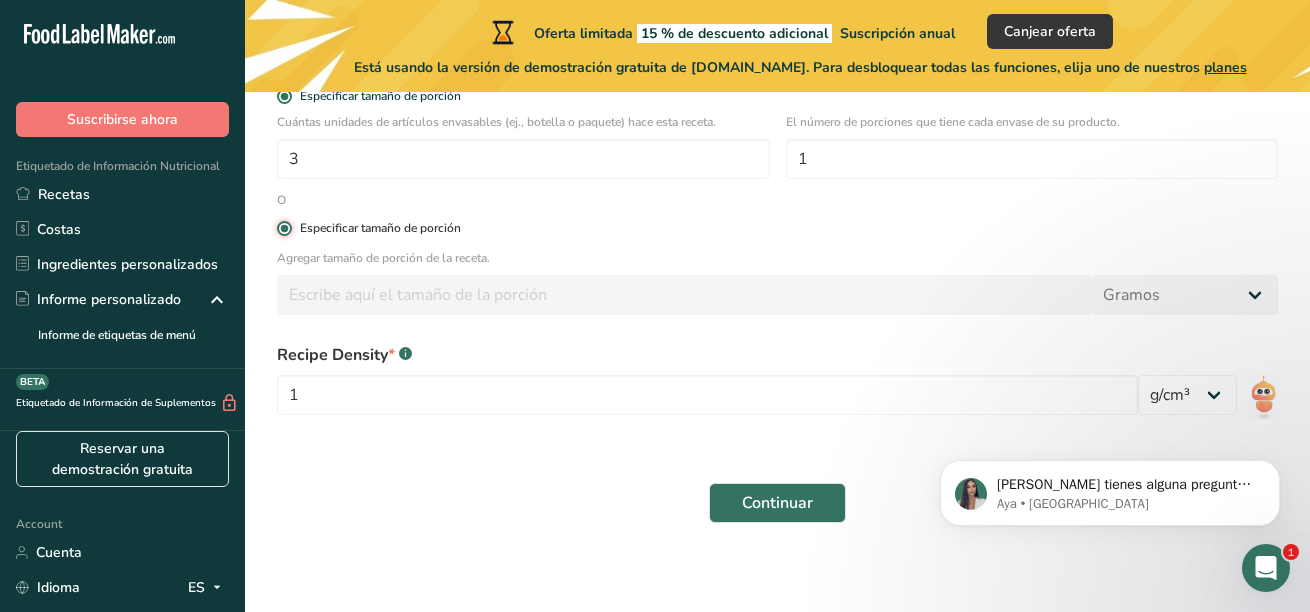 radio on "false" 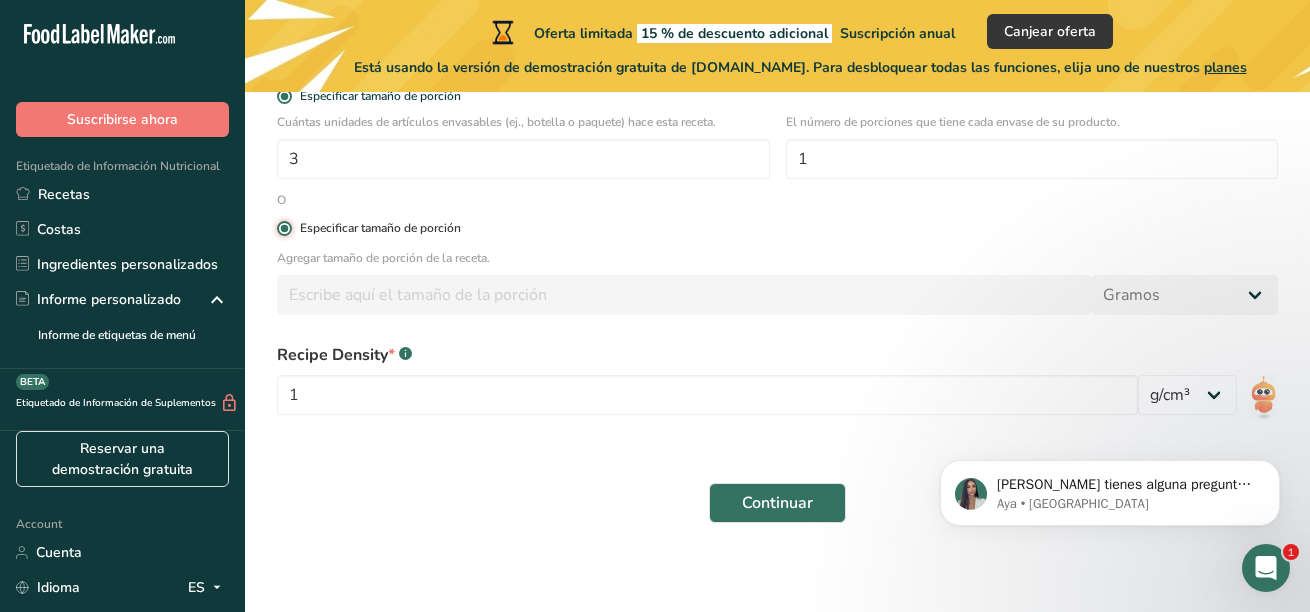 type 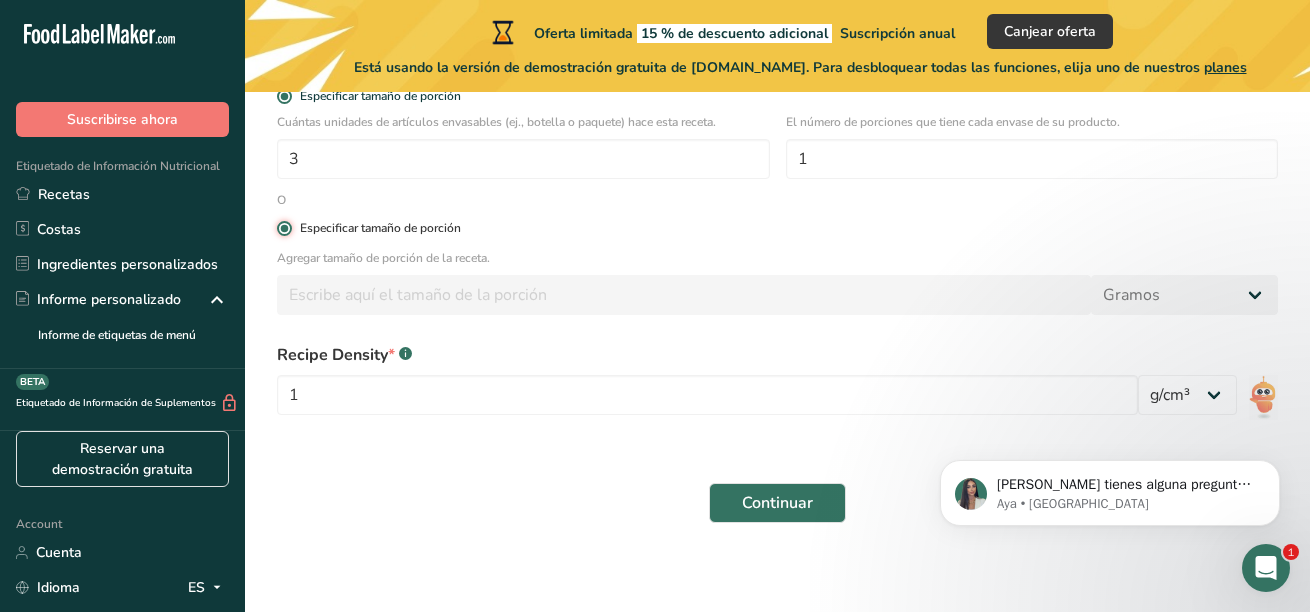 type 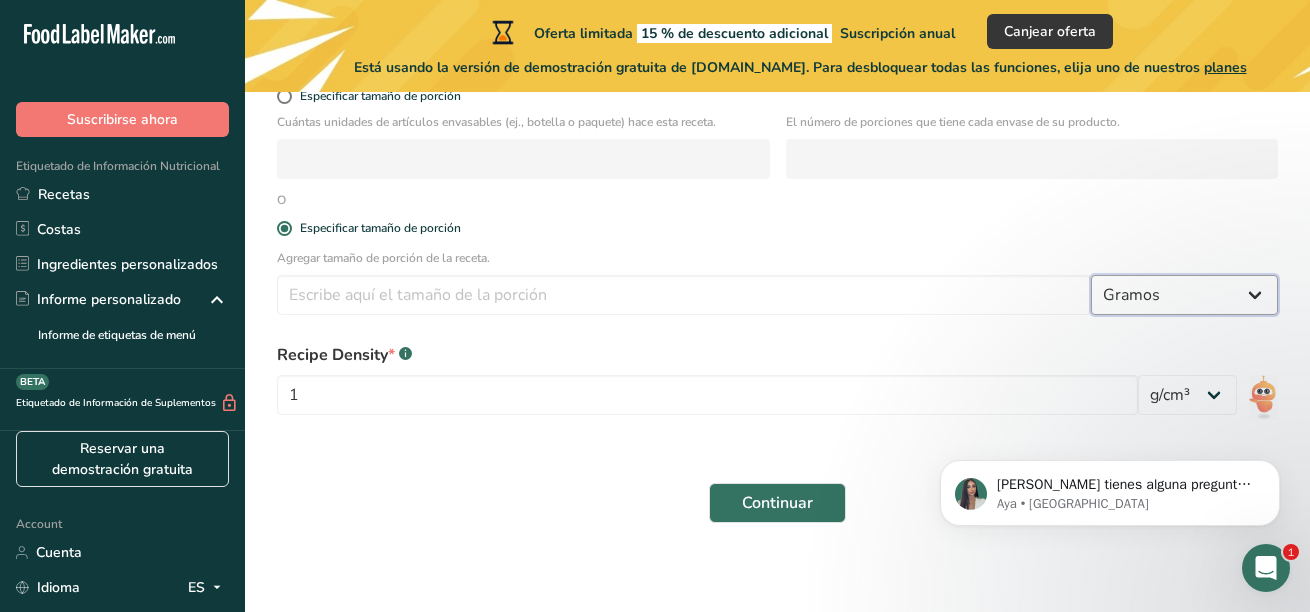 click on "Gramos
kg
mg
mcg
libras
onza
[GEOGRAPHIC_DATA]
mL
onza líquida
[GEOGRAPHIC_DATA]
cucharadita
[GEOGRAPHIC_DATA]
Cuarto de [GEOGRAPHIC_DATA]
[GEOGRAPHIC_DATA]" at bounding box center (1184, 295) 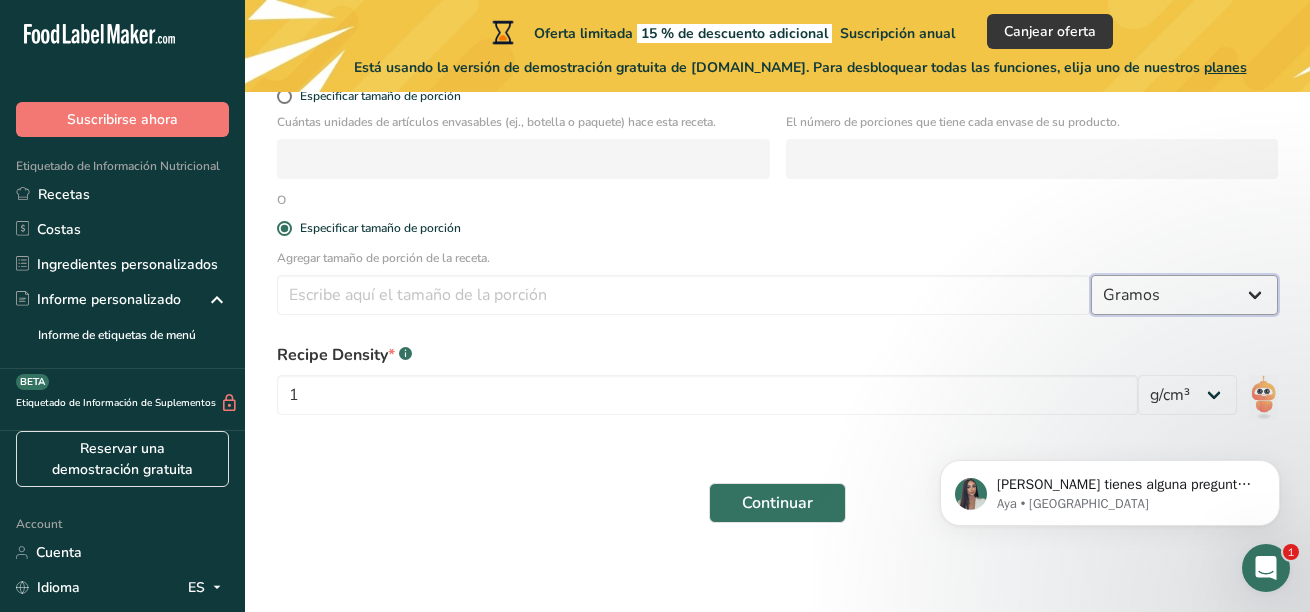 select on "17" 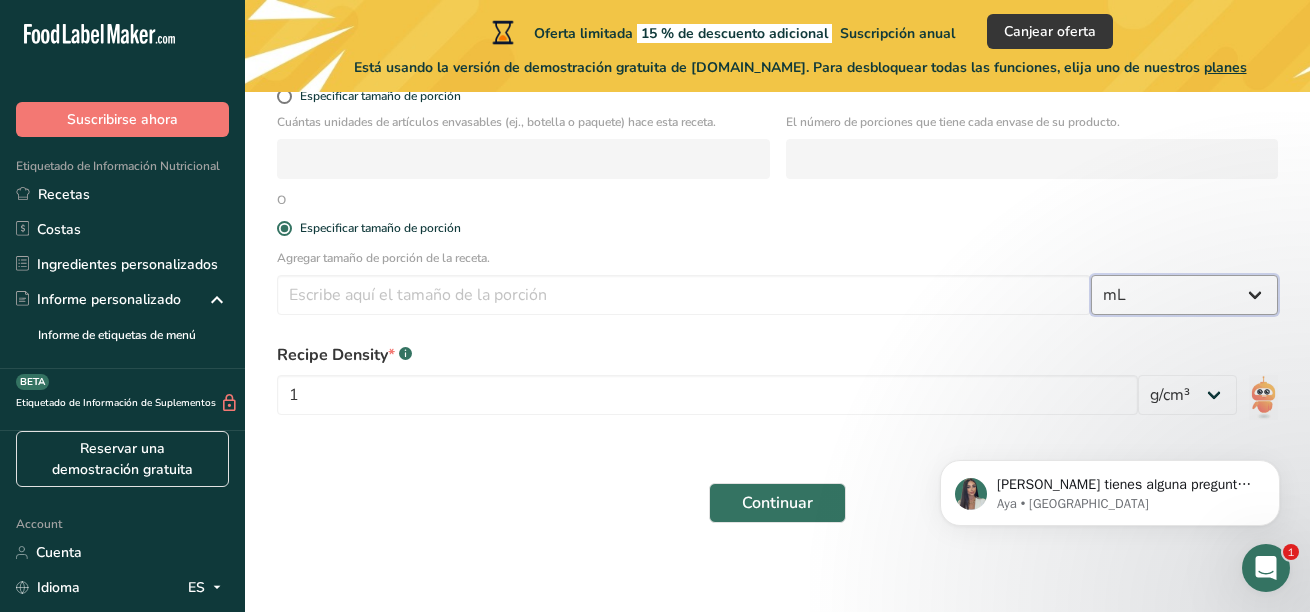 click on "Gramos
kg
mg
mcg
libras
onza
[GEOGRAPHIC_DATA]
mL
onza líquida
[GEOGRAPHIC_DATA]
cucharadita
[GEOGRAPHIC_DATA]
Cuarto de [GEOGRAPHIC_DATA]
[GEOGRAPHIC_DATA]" at bounding box center (1184, 295) 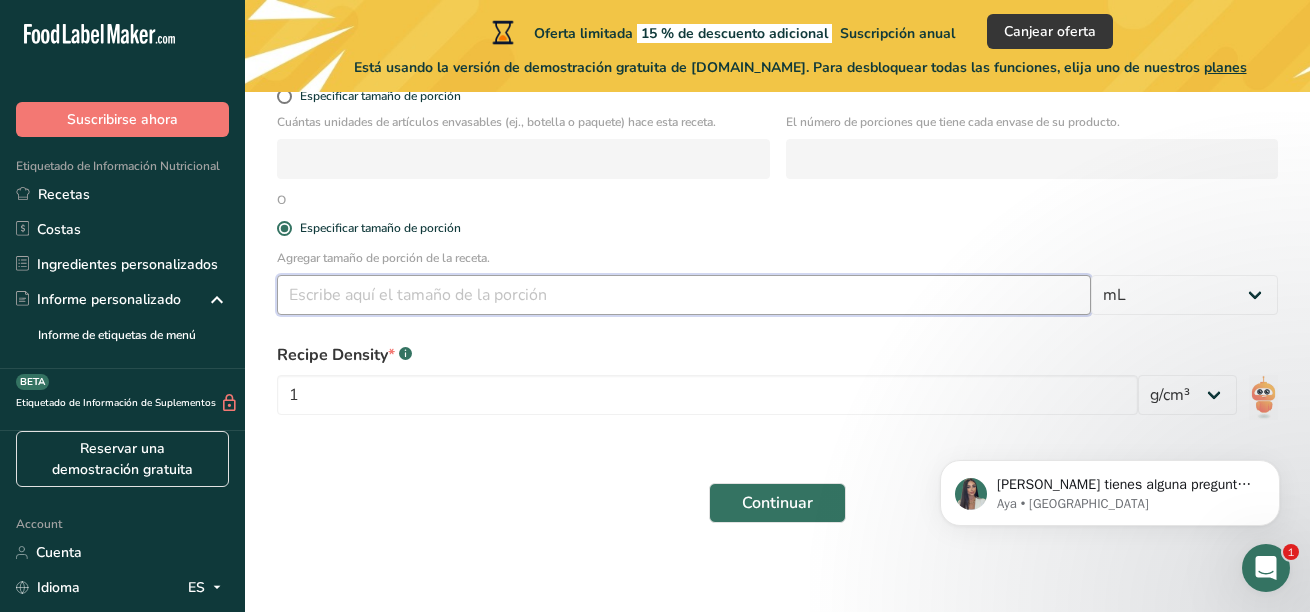 click at bounding box center [684, 295] 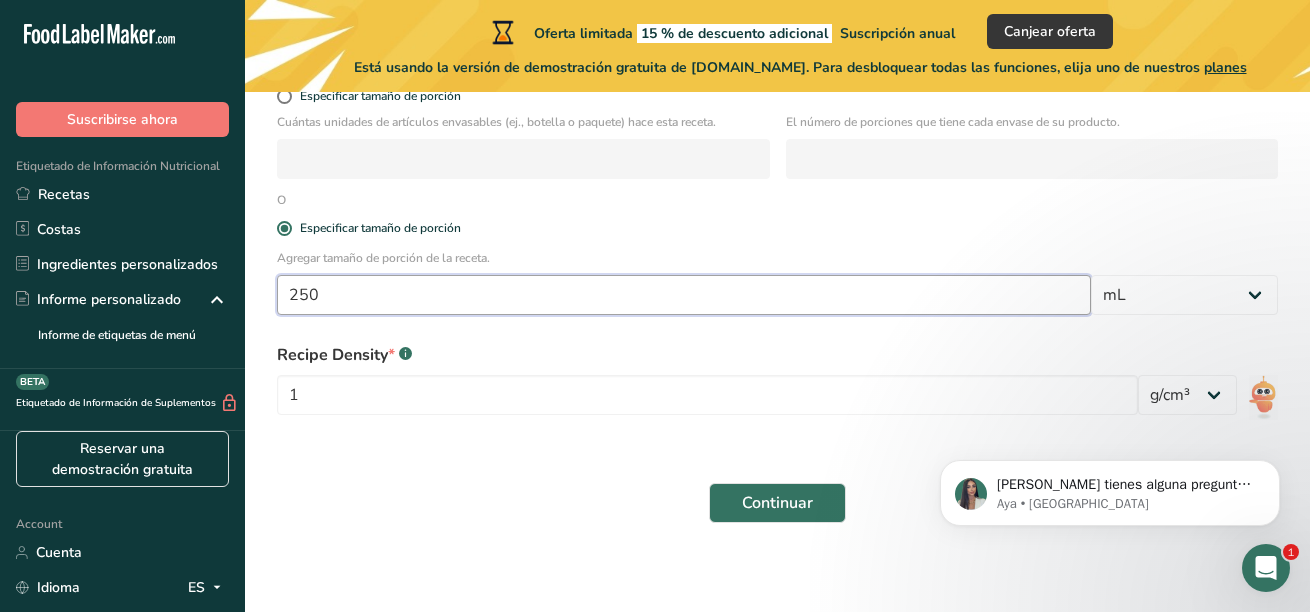 scroll, scrollTop: 407, scrollLeft: 0, axis: vertical 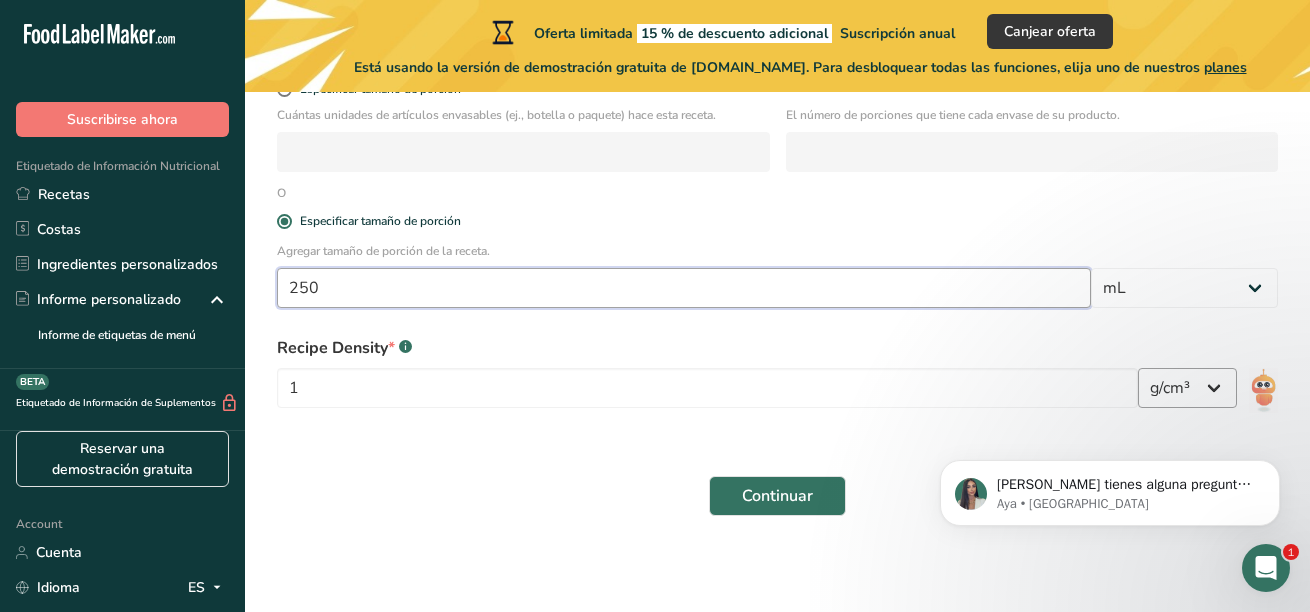 type on "250" 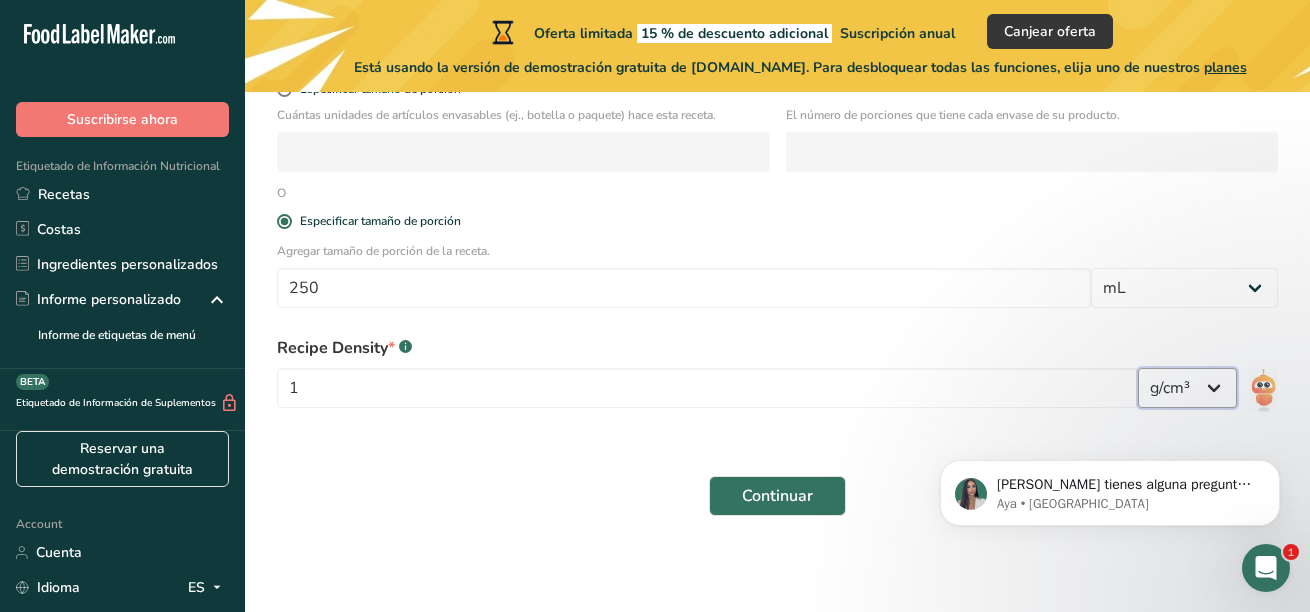 click on "lb/pie³
g/cm³" at bounding box center (1187, 388) 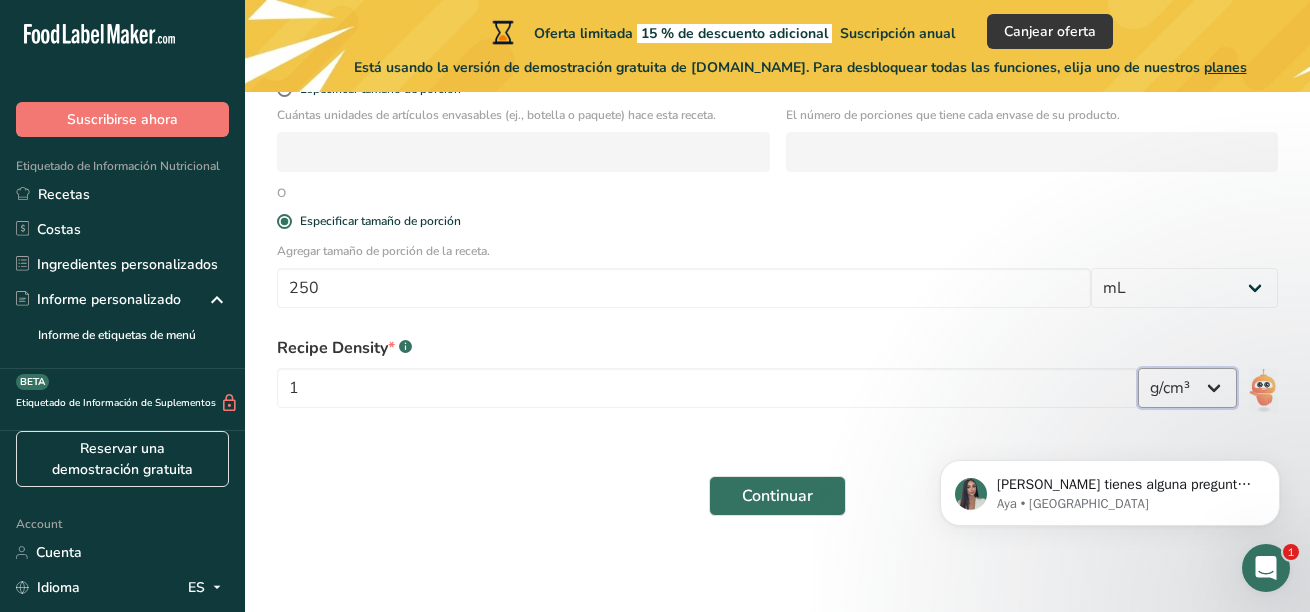 click on "lb/pie³
g/cm³" at bounding box center [1187, 388] 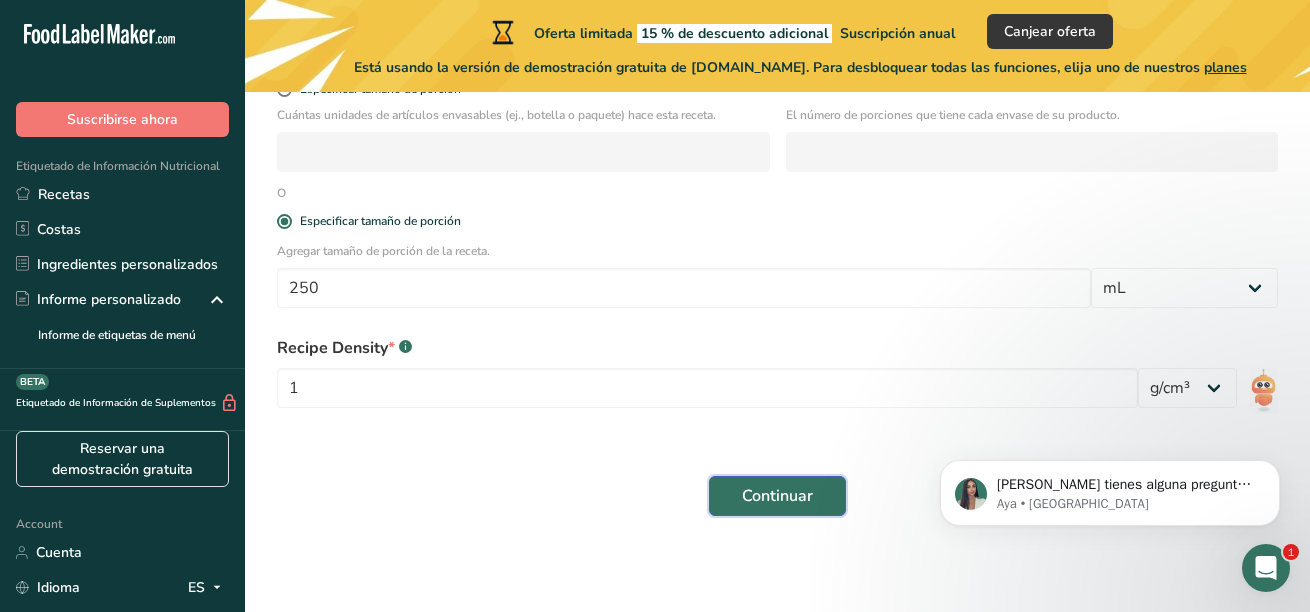 click on "Continuar" at bounding box center (777, 496) 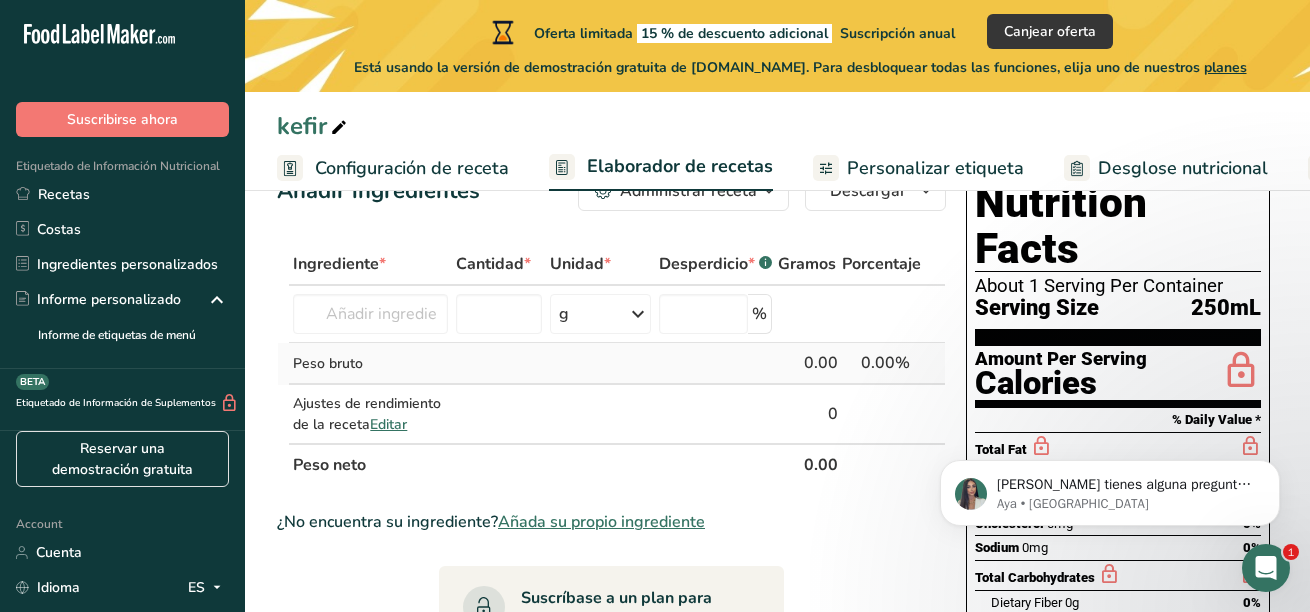 scroll, scrollTop: 100, scrollLeft: 0, axis: vertical 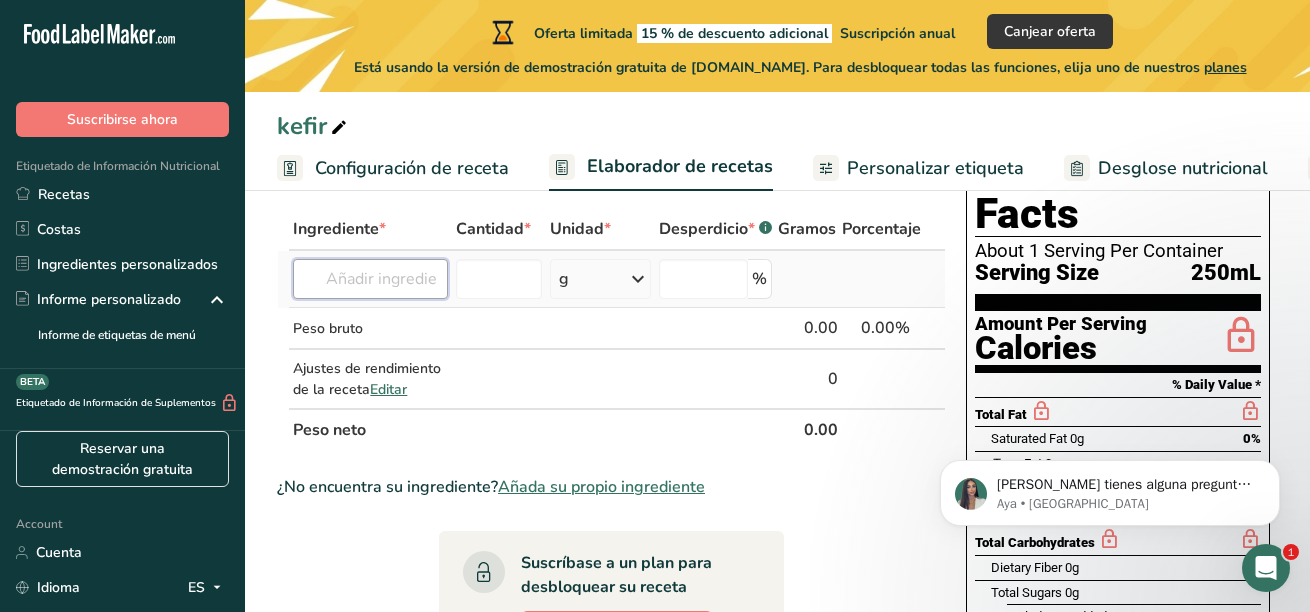 click at bounding box center [370, 279] 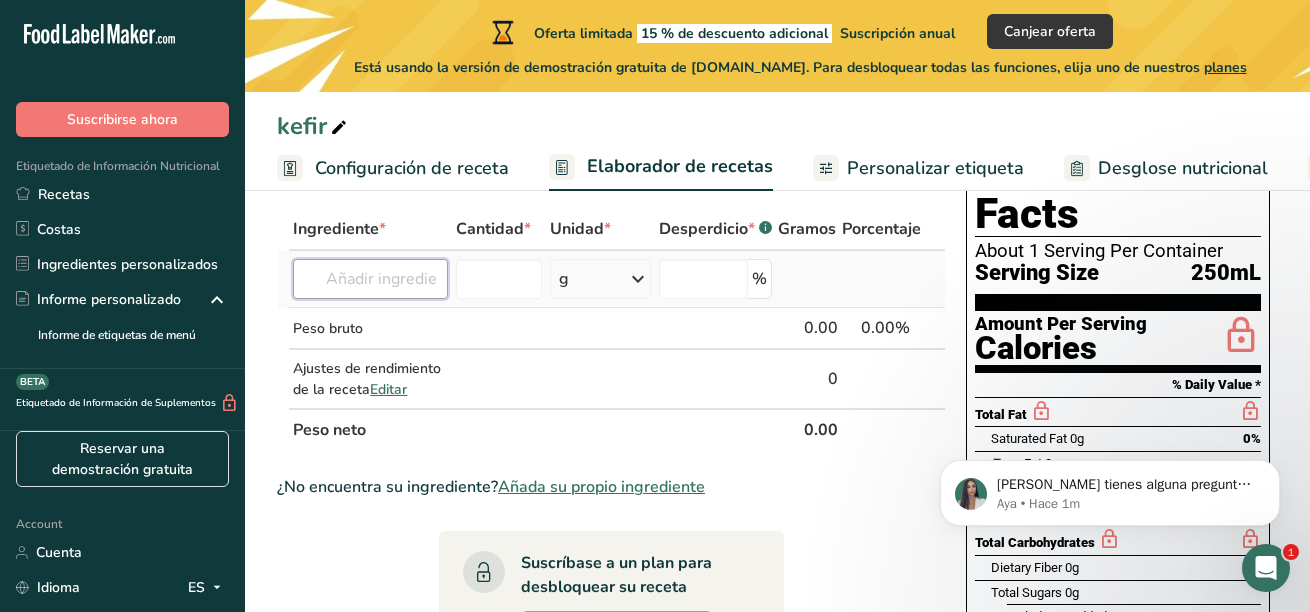click at bounding box center (370, 279) 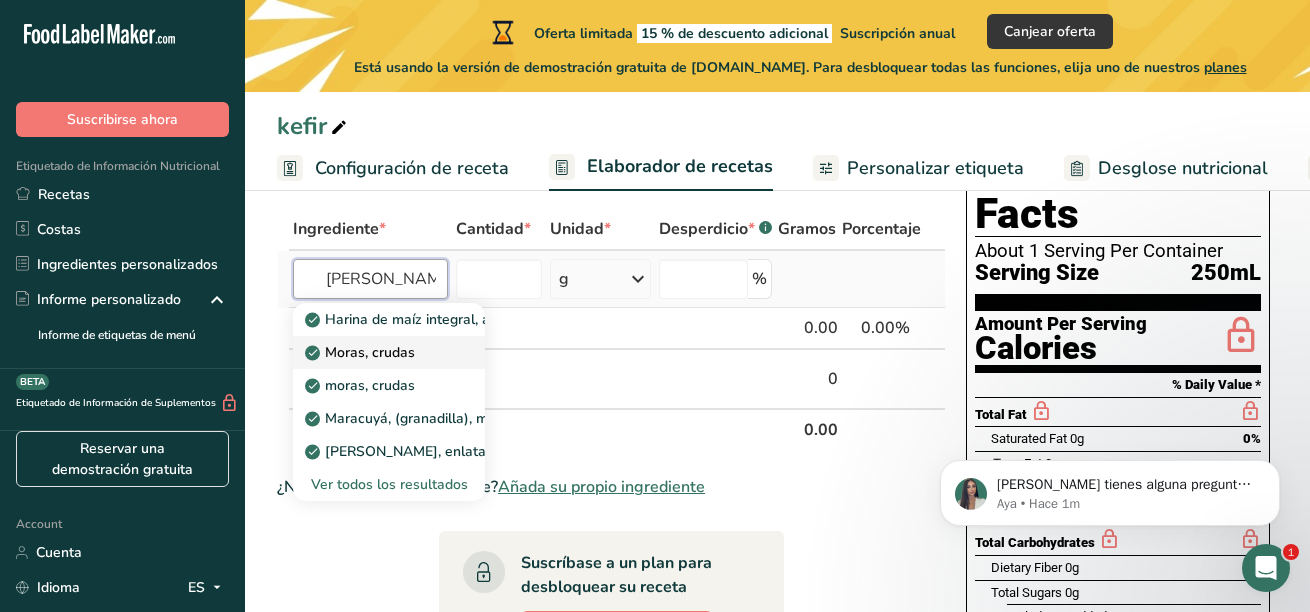 type on "[PERSON_NAME]" 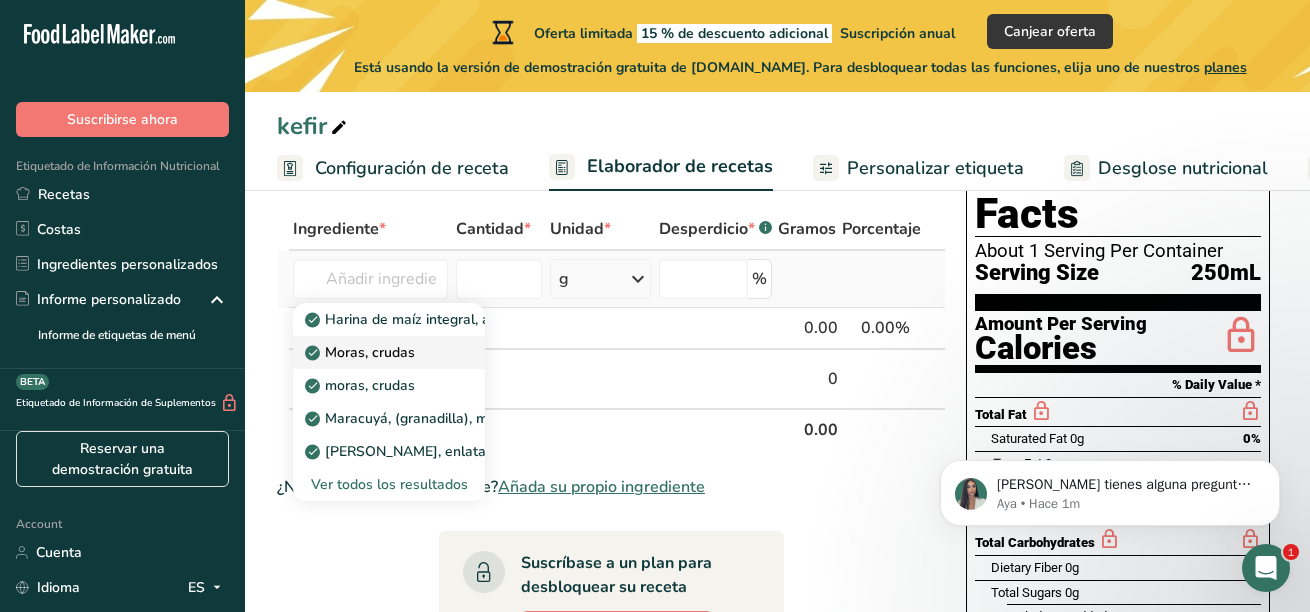 click on "Moras, crudas" at bounding box center [373, 352] 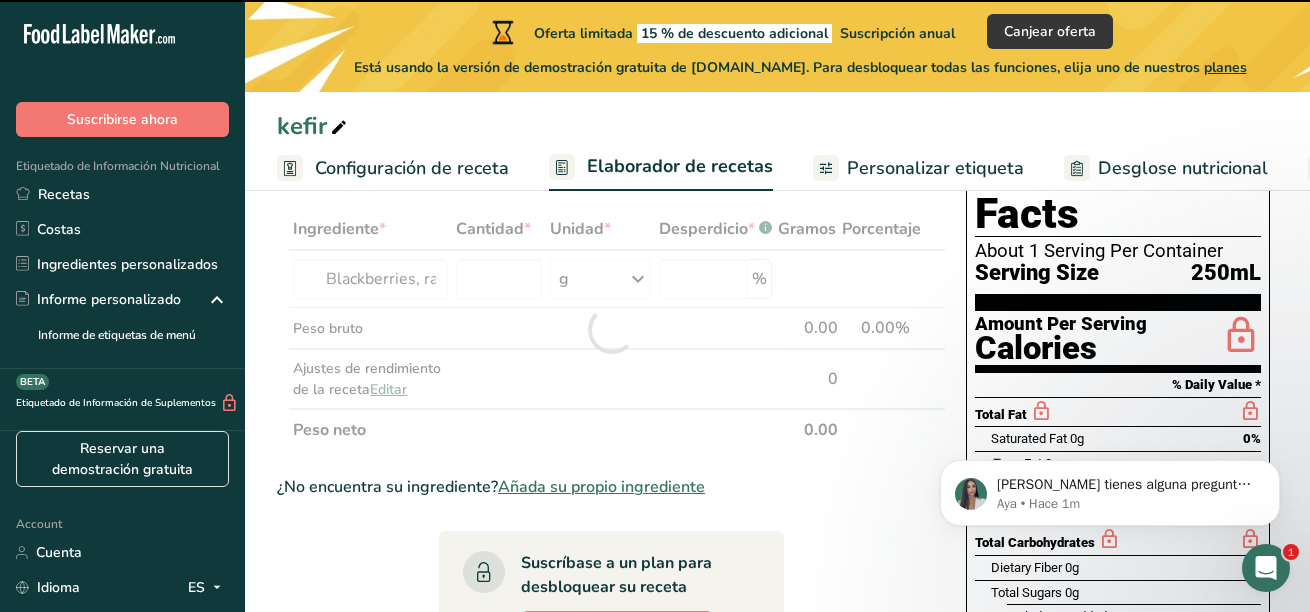 type on "0" 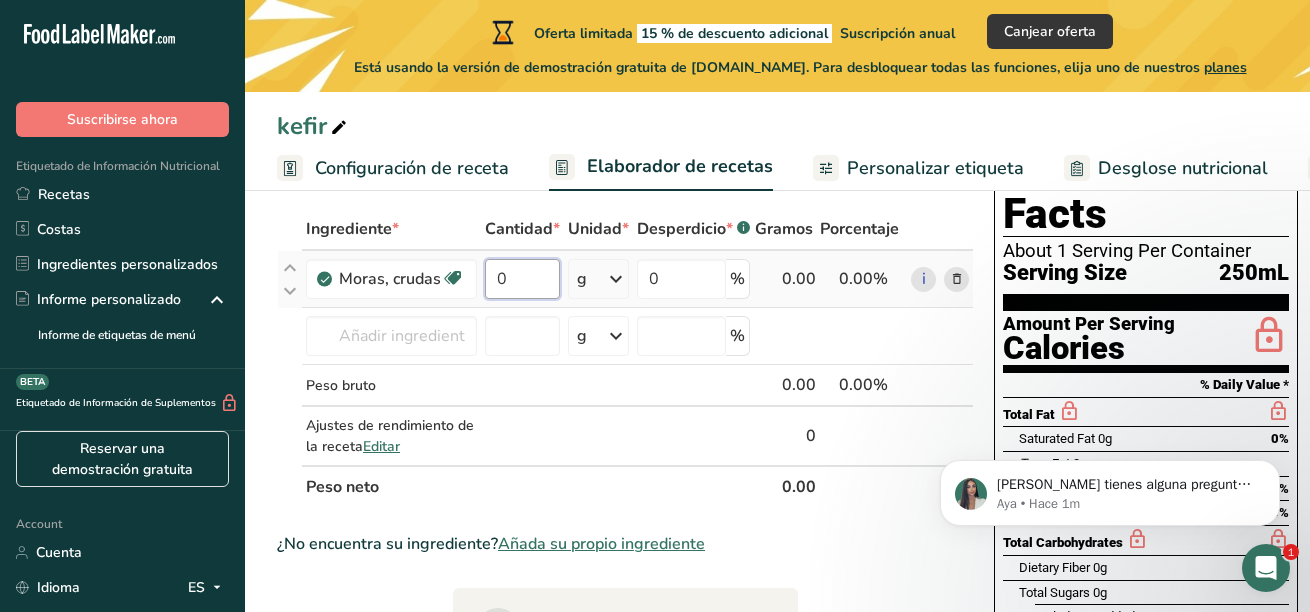 click on "0" at bounding box center [522, 279] 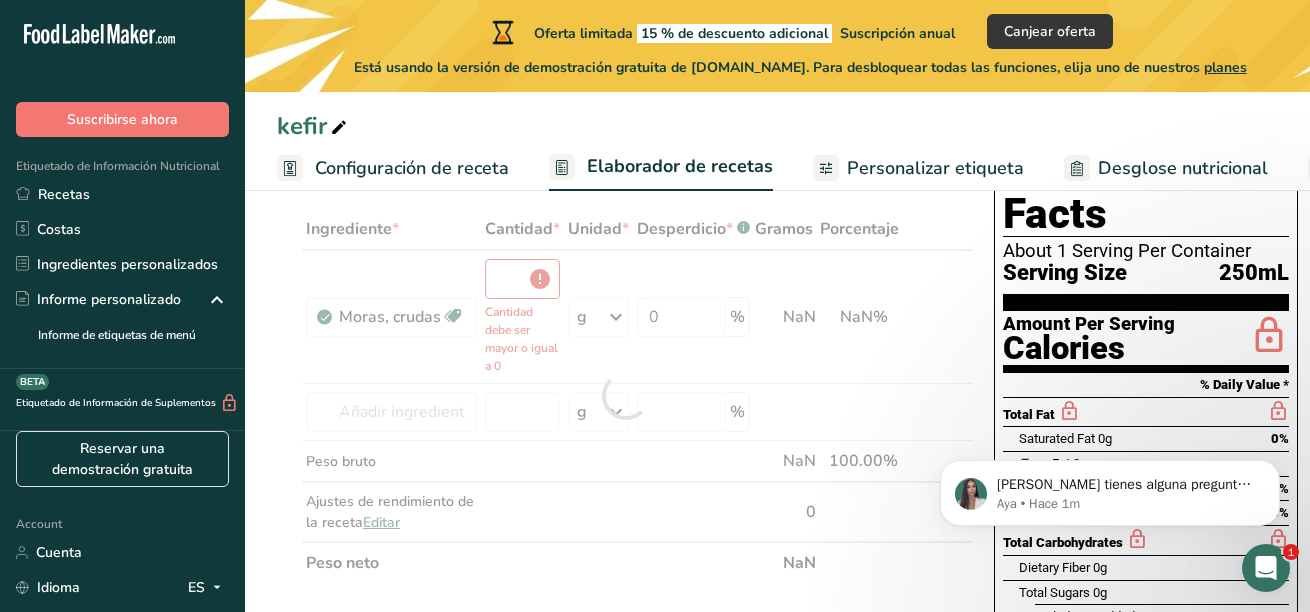 type on "0" 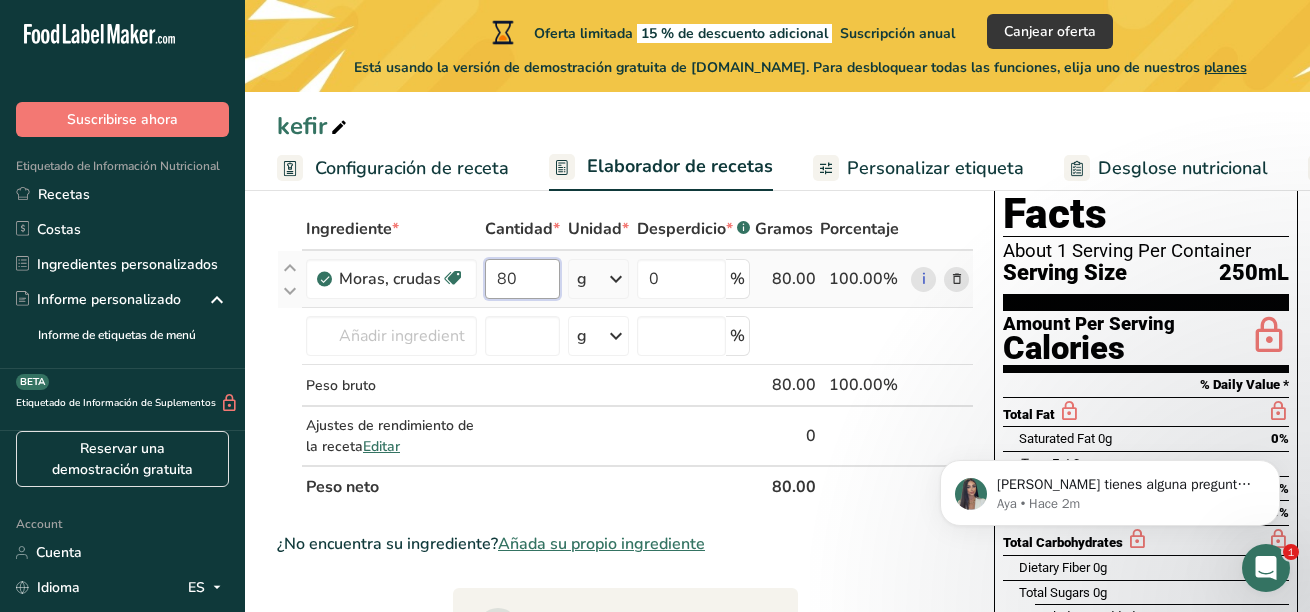 type on "80" 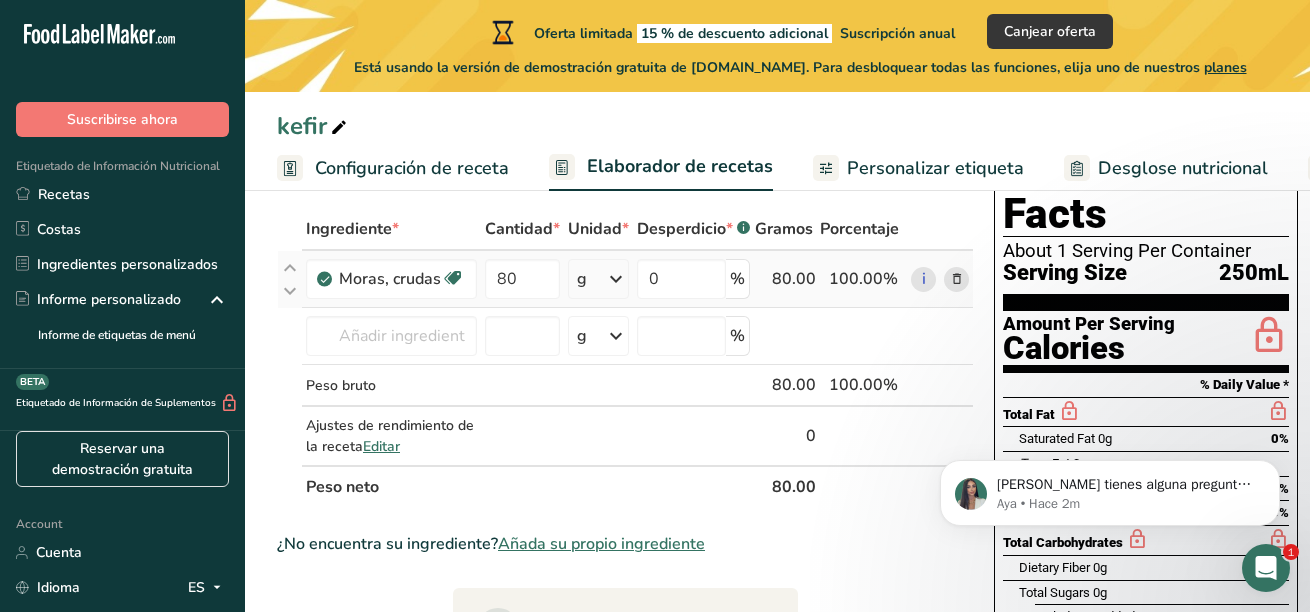 click on "Ingrediente *
Cantidad *
Unidad *
Desperdicio *   .a-a{fill:#347362;}.b-a{fill:#fff;}          Gramos
Porcentaje
Moras, crudas
Fuente de antioxidantes
Libre de lácteos
Libre de gluten
[GEOGRAPHIC_DATA]
Vegetariano
Libre de soja
80
g
Porciones
1 cup
Unidades de peso
g
kg
mg
Ver más
Unidades de volumen
[GEOGRAPHIC_DATA]
Las unidades de volumen requieren una conversión de densidad. Si conoce la densidad de su ingrediente, introdúzcala a continuación. De lo contrario, haga clic en "RIA", nuestra asistente regulatoria de IA, quien podrá ayudarle.
lb/pie³
g/cm³" at bounding box center [625, 358] 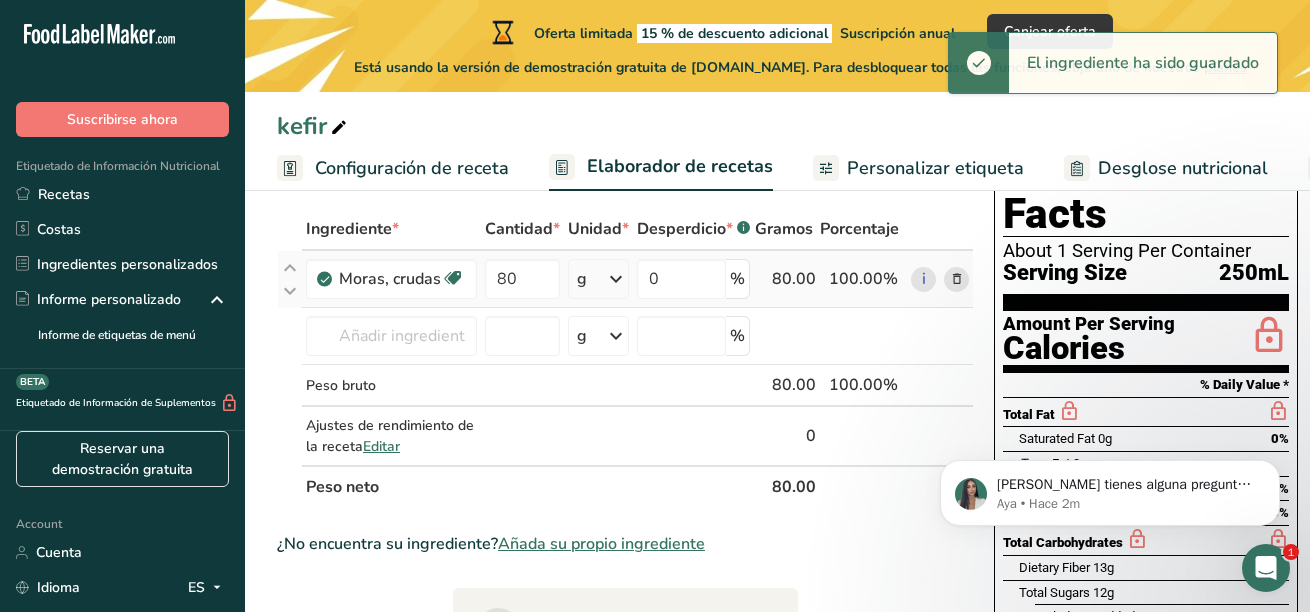 click at bounding box center [616, 279] 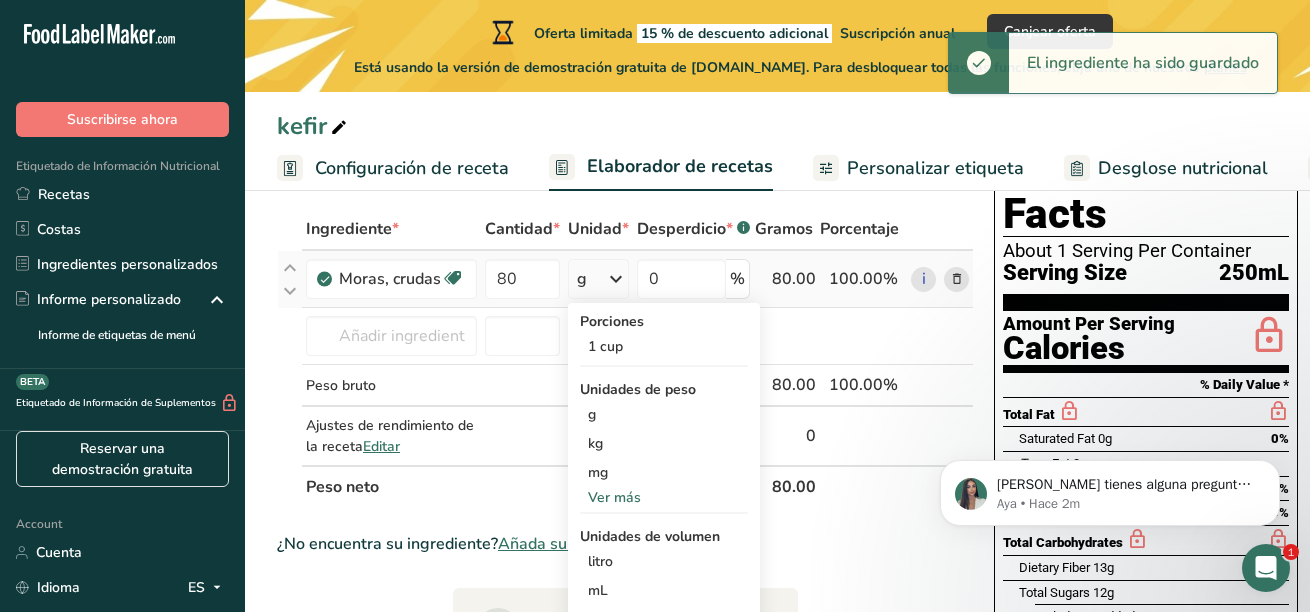 click at bounding box center [616, 279] 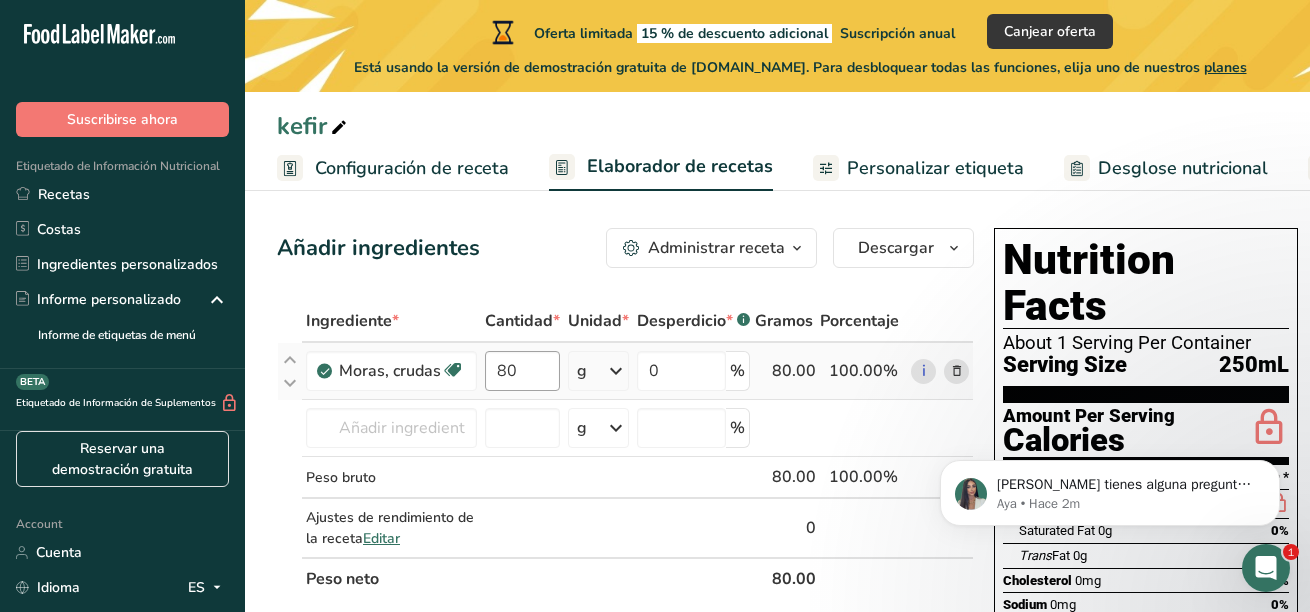 scroll, scrollTop: 0, scrollLeft: 0, axis: both 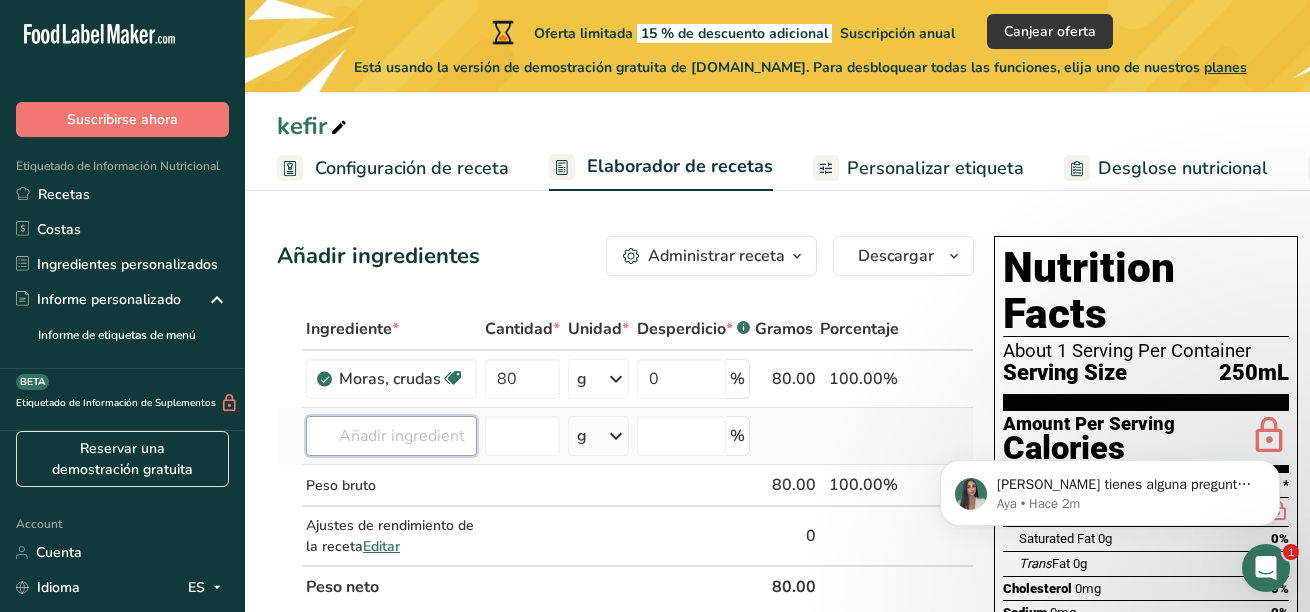 click at bounding box center (391, 436) 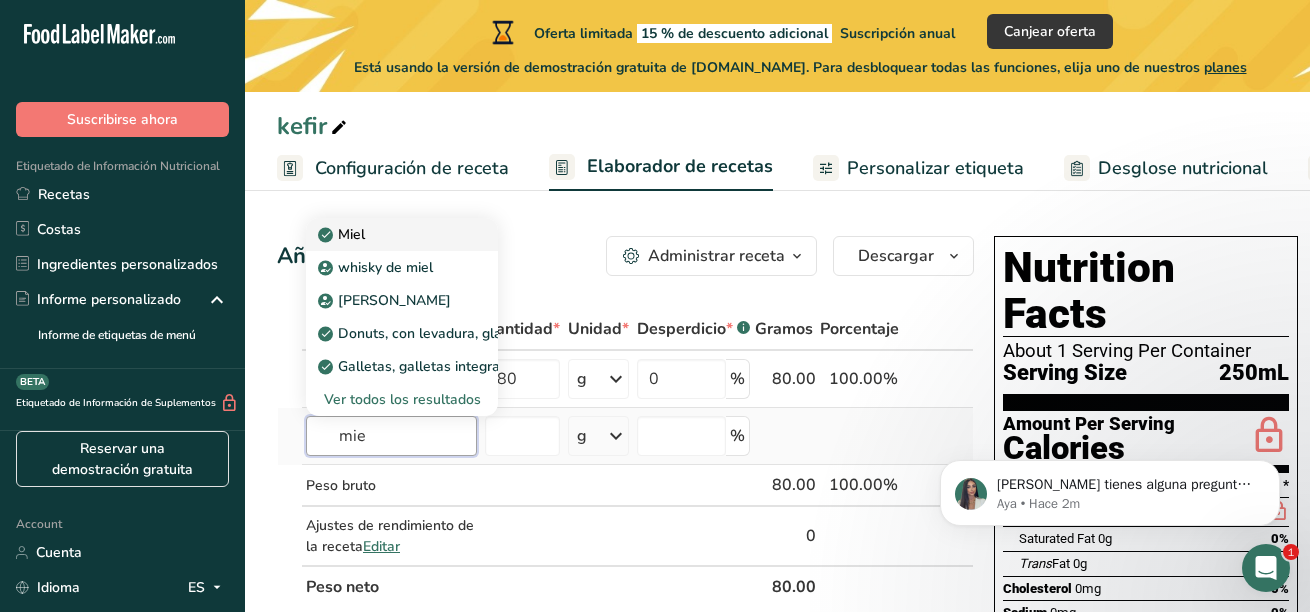 type on "mie" 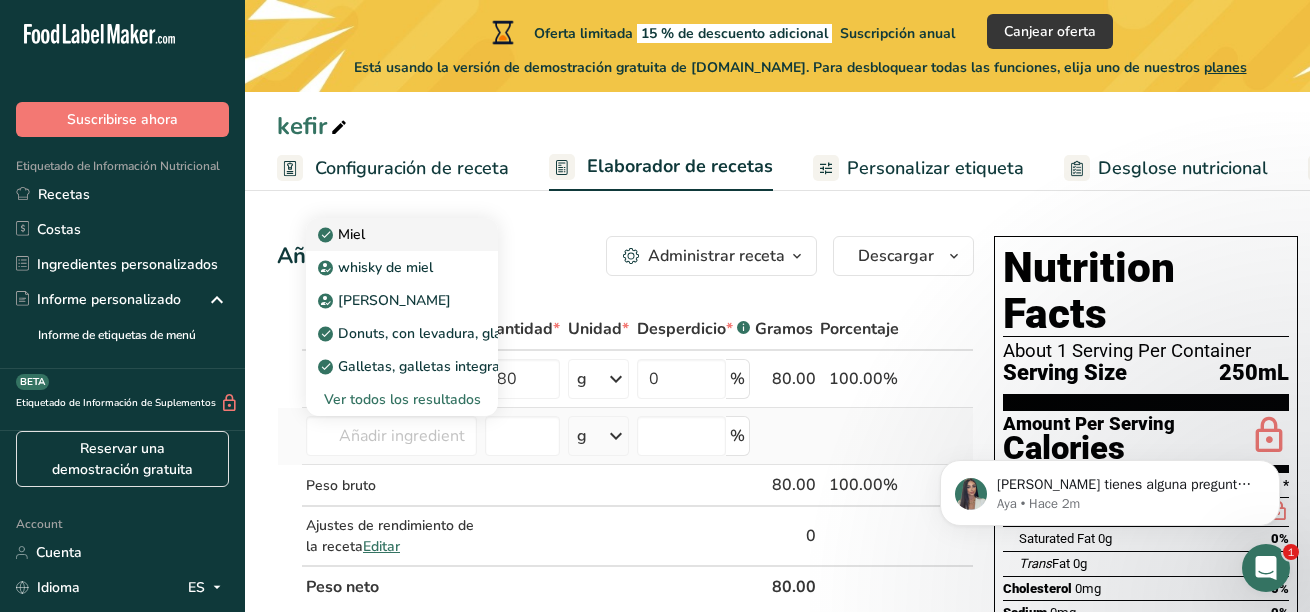 click on "Miel" at bounding box center (386, 234) 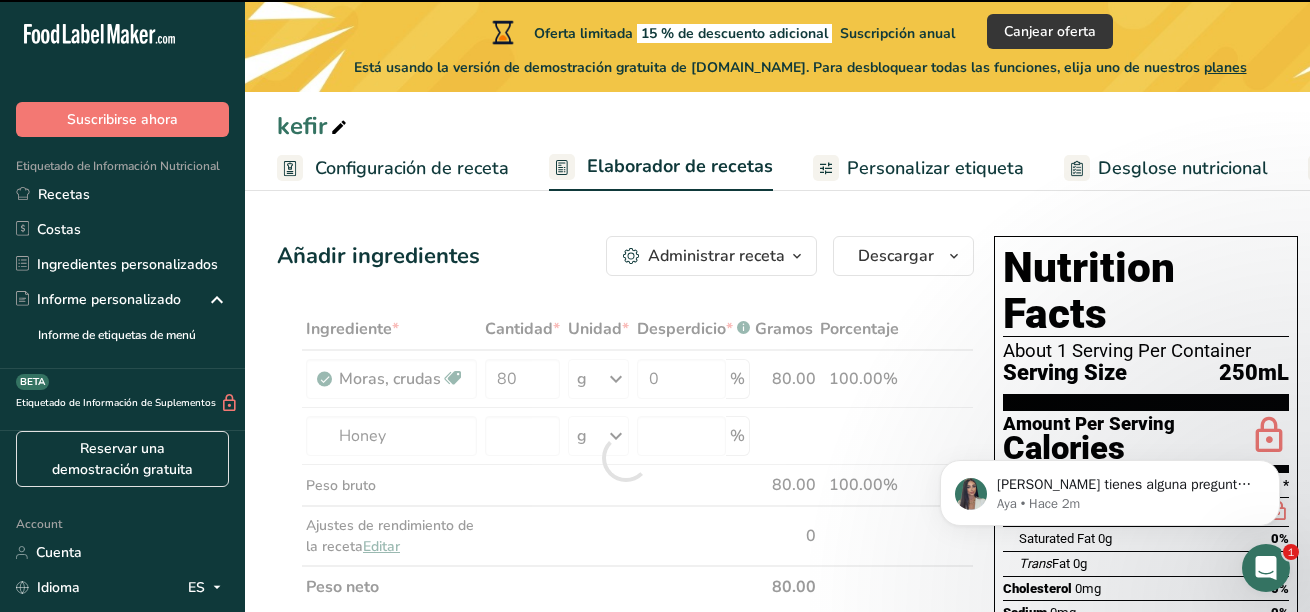type on "0" 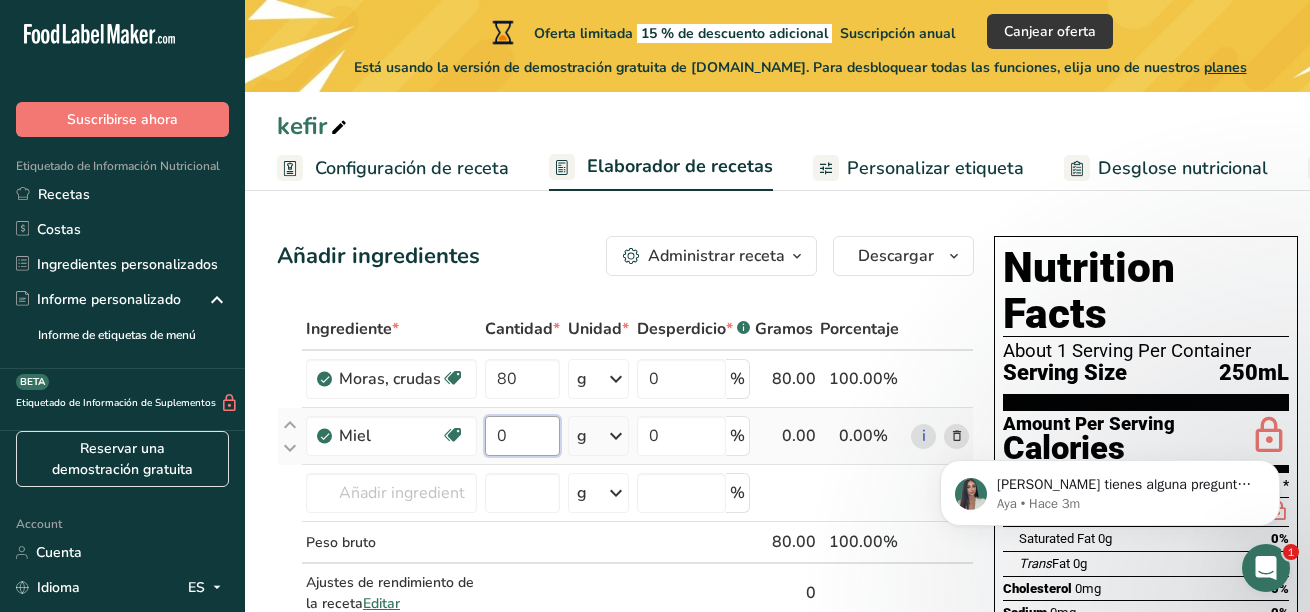 click on "0" at bounding box center [522, 436] 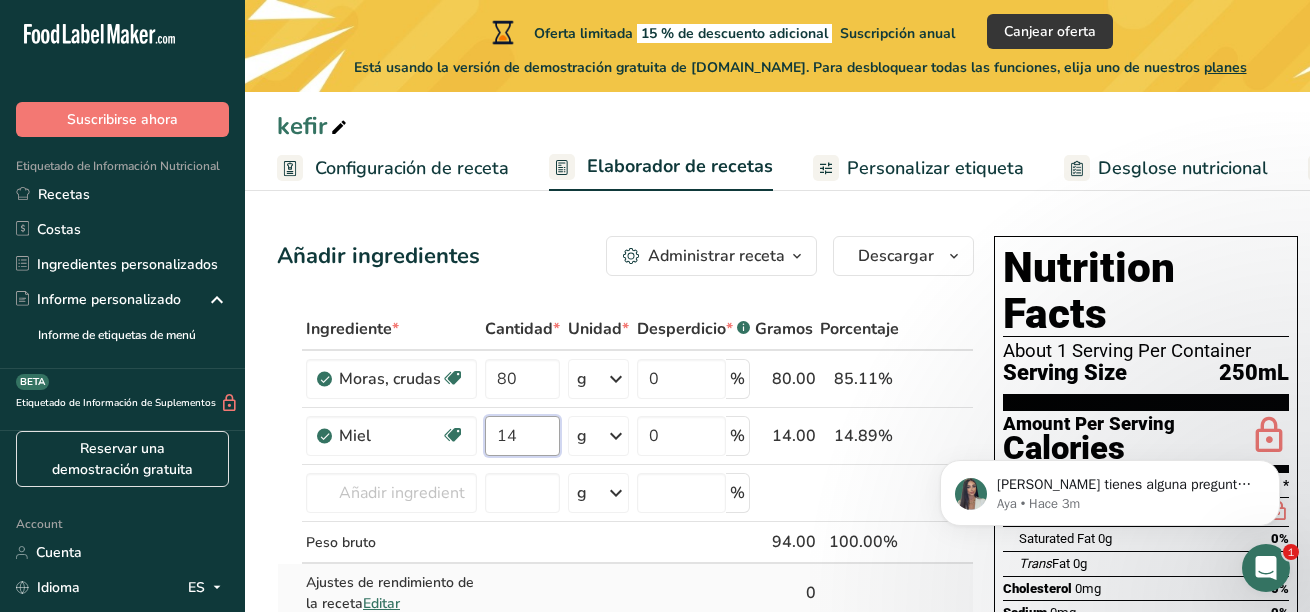 scroll, scrollTop: 100, scrollLeft: 0, axis: vertical 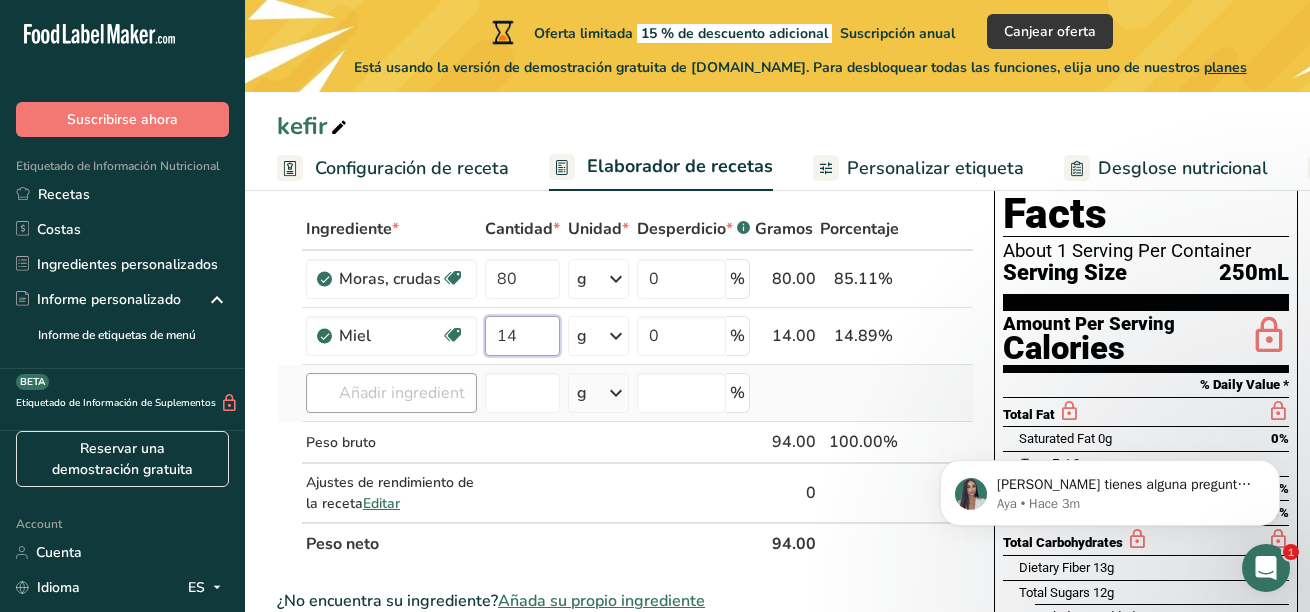 type on "14" 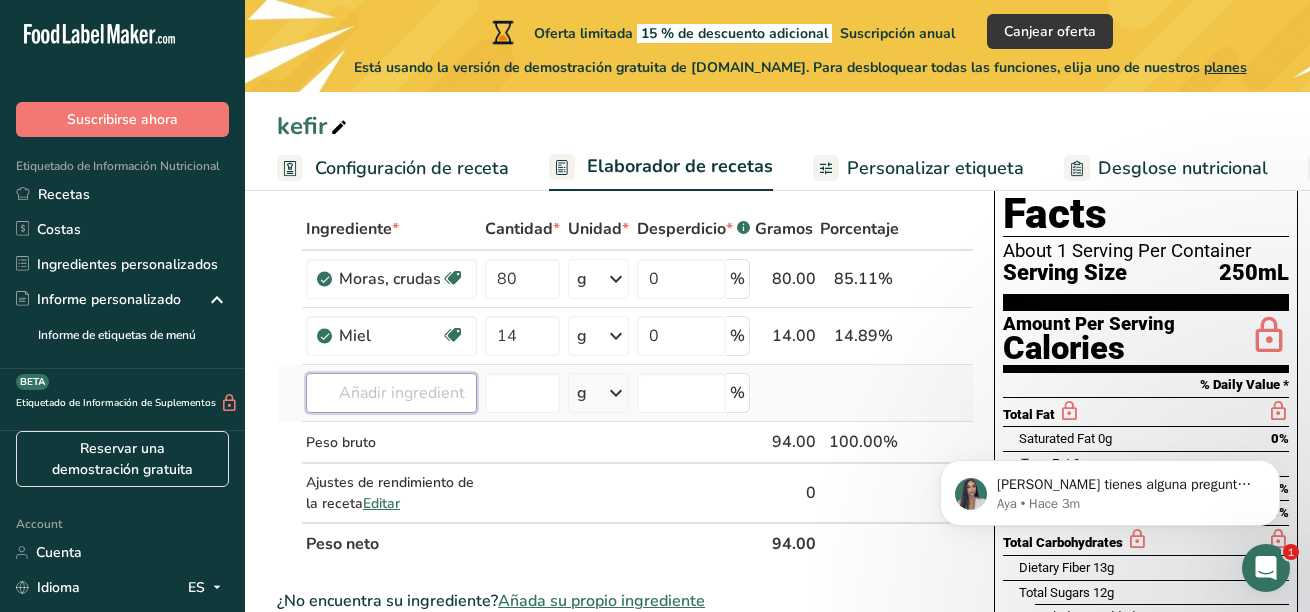 click on "Ingrediente *
Cantidad *
Unidad *
Desperdicio *   .a-a{fill:#347362;}.b-a{fill:#fff;}          Gramos
Porcentaje
Moras, crudas
Fuente de antioxidantes
Libre de lácteos
Libre de gluten
[GEOGRAPHIC_DATA]
Vegetariano
Libre de soja
80
g
Porciones
1 cup
Unidades de peso
g
kg
mg
Ver más
Unidades de volumen
[GEOGRAPHIC_DATA]
Las unidades de volumen requieren una conversión de densidad. Si conoce la densidad de su ingrediente, introdúzcala a continuación. De lo contrario, haga clic en "RIA", nuestra asistente regulatoria de IA, quien podrá ayudarle.
lb/pie³
g/cm³" at bounding box center (625, 386) 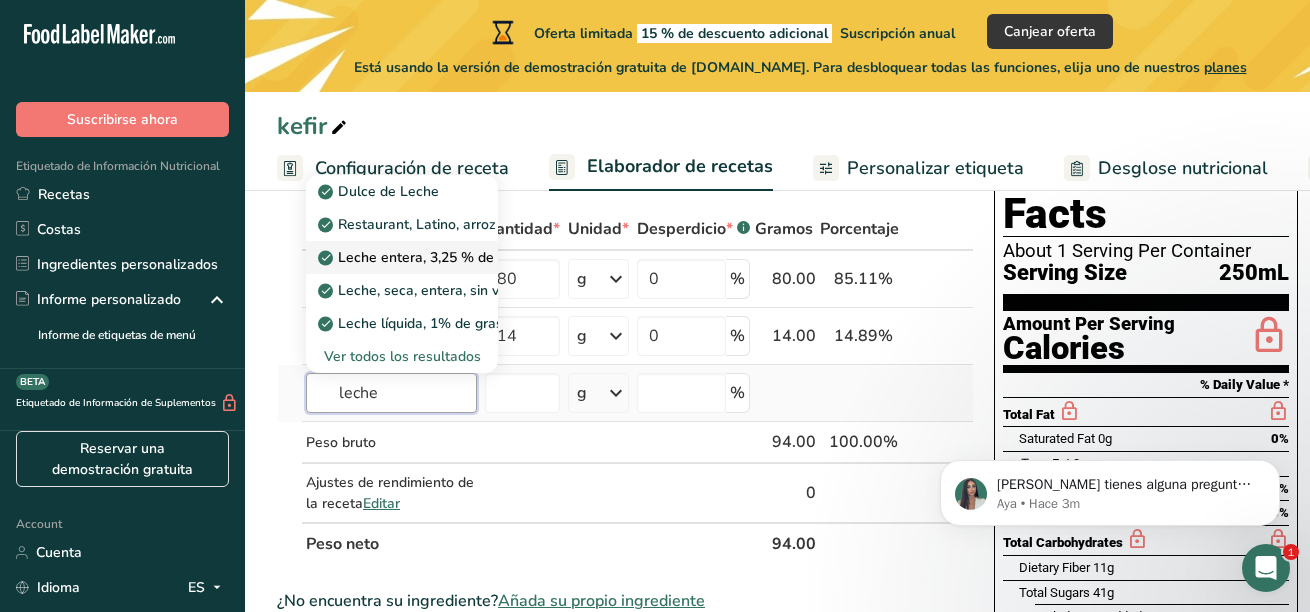 type on "leche" 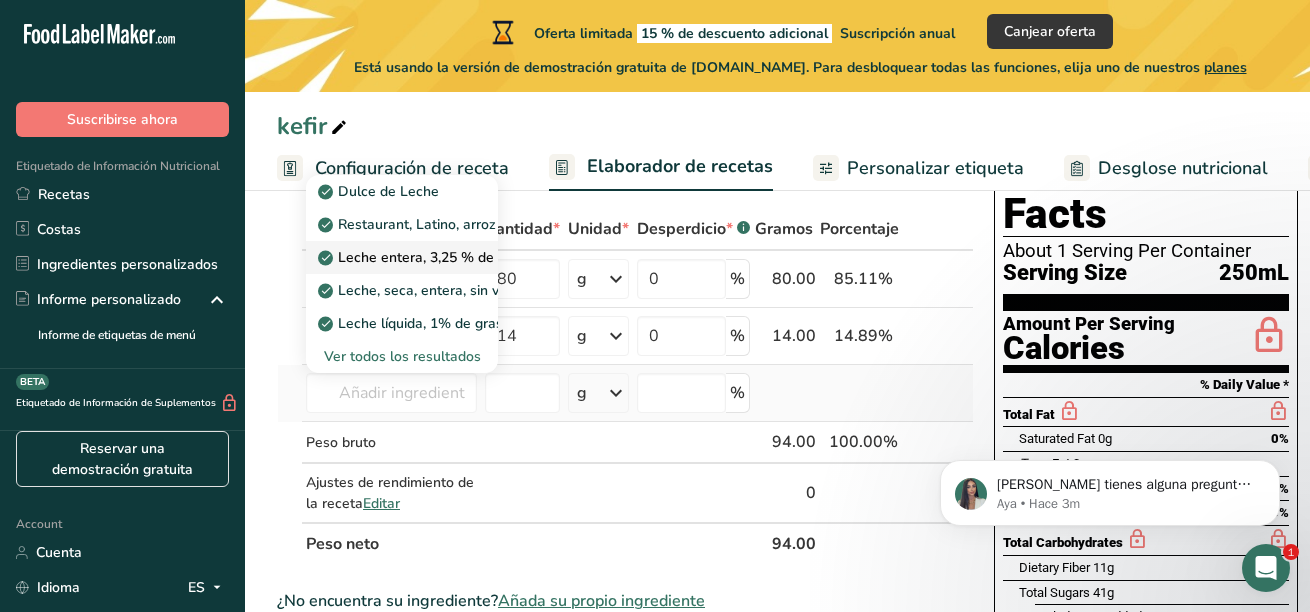 click on "Leche entera, 3,25 % de grasa láctea, sin vitamina A ni vitamina D añadidas" at bounding box center [573, 257] 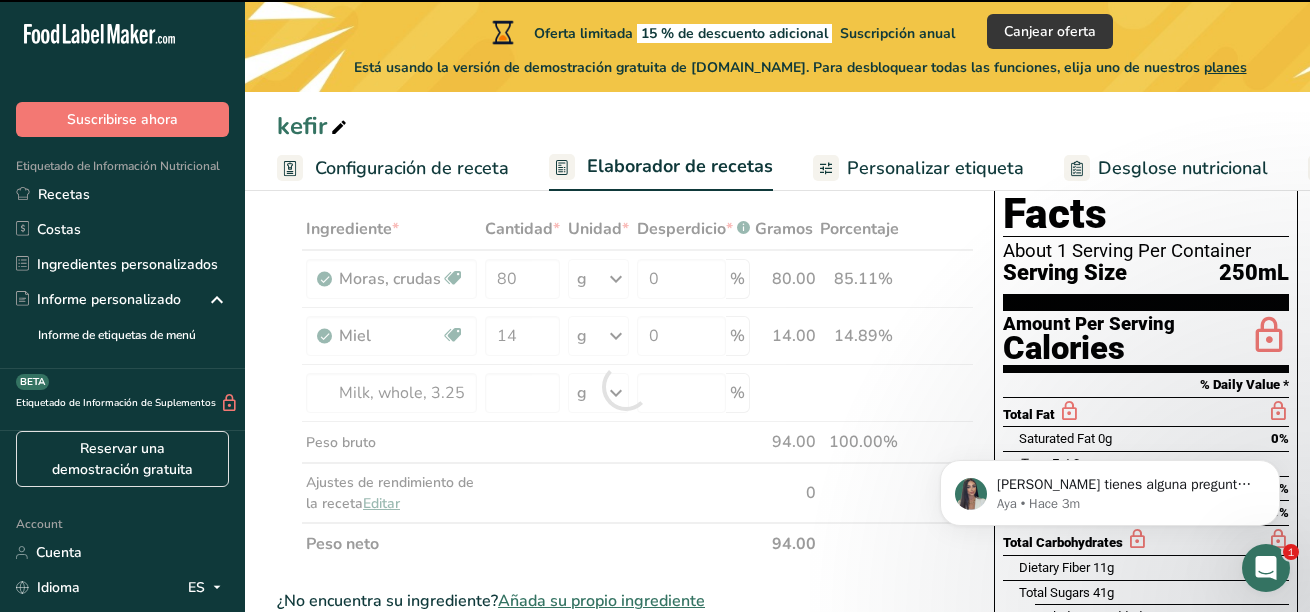 type on "0" 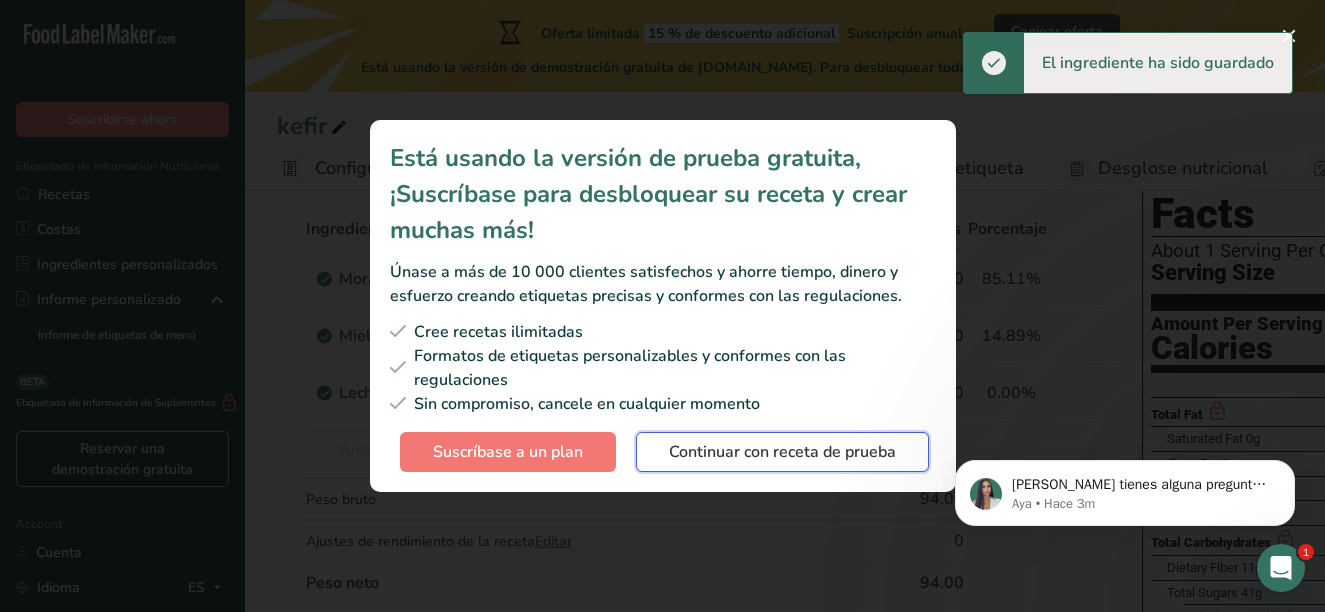 click on "Continuar con receta de prueba" at bounding box center [782, 452] 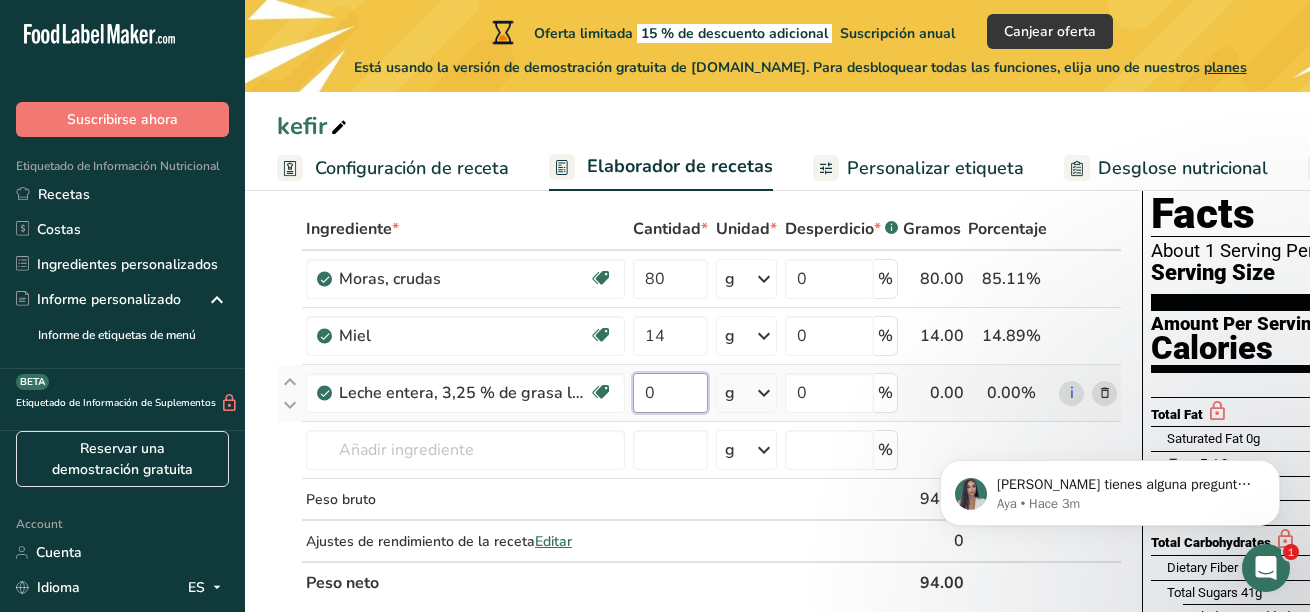 click on "0" at bounding box center [670, 393] 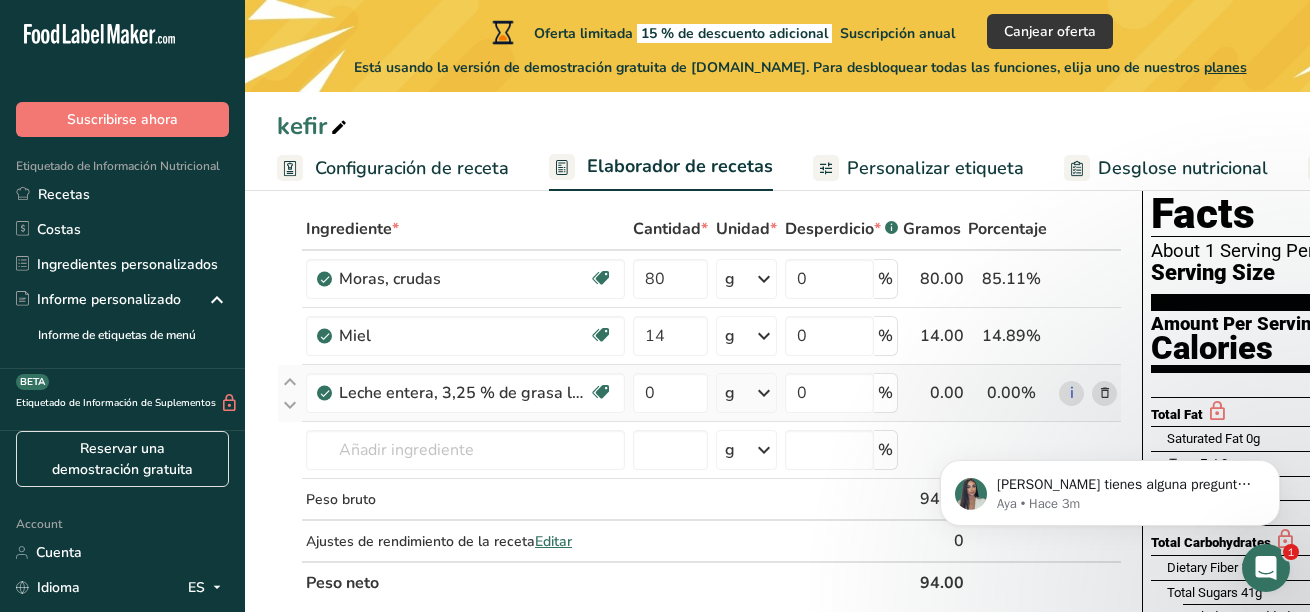 click on "Ingrediente *
Cantidad *
Unidad *
Desperdicio *   .a-a{fill:#347362;}.b-a{fill:#fff;}          Gramos
Porcentaje
Moras, crudas
Fuente de antioxidantes
Libre de lácteos
Libre de gluten
[GEOGRAPHIC_DATA]
Vegetariano
Libre de soja
80
g
Porciones
1 cup
Unidades de peso
g
kg
mg
Ver más
Unidades de volumen
[GEOGRAPHIC_DATA]
Las unidades de volumen requieren una conversión de densidad. Si conoce la densidad de su ingrediente, introdúzcala a continuación. De lo contrario, haga clic en "RIA", nuestra asistente regulatoria de IA, quien podrá ayudarle.
lb/pie³
g/cm³" at bounding box center [699, 406] 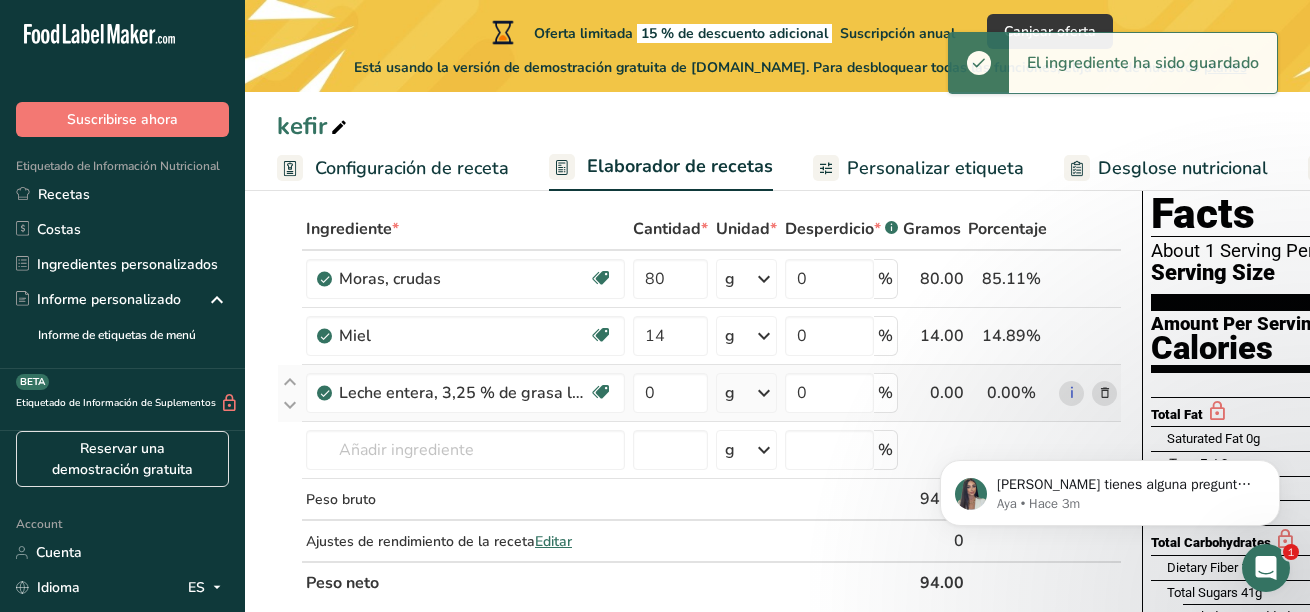 click at bounding box center [764, 393] 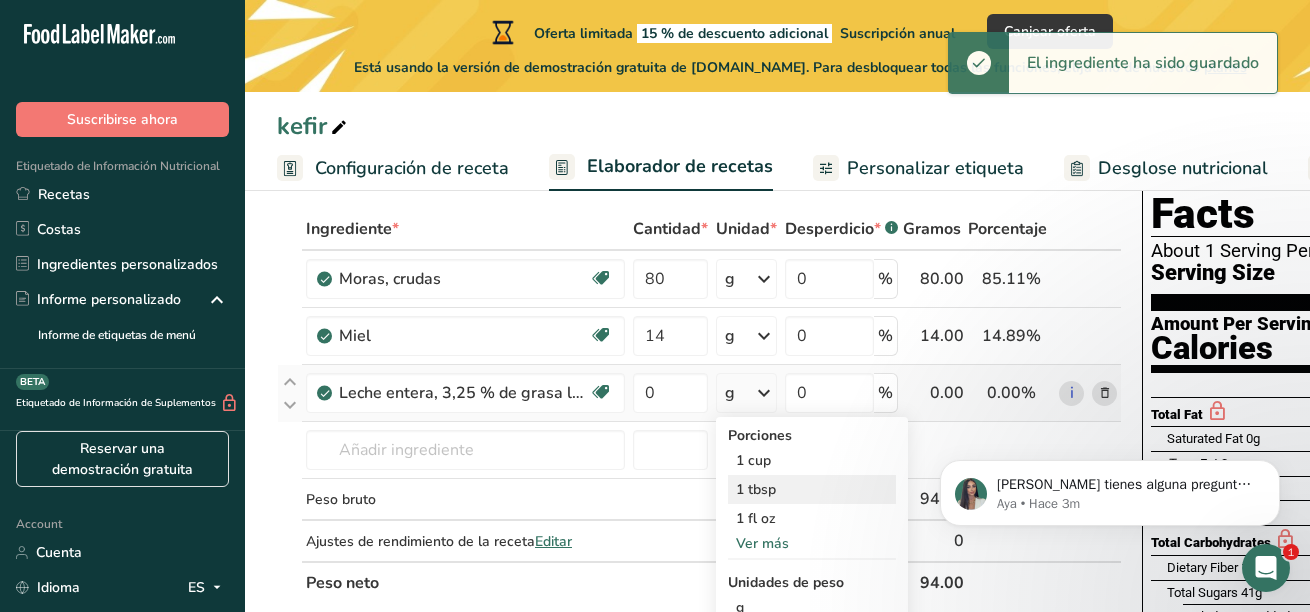 scroll, scrollTop: 200, scrollLeft: 0, axis: vertical 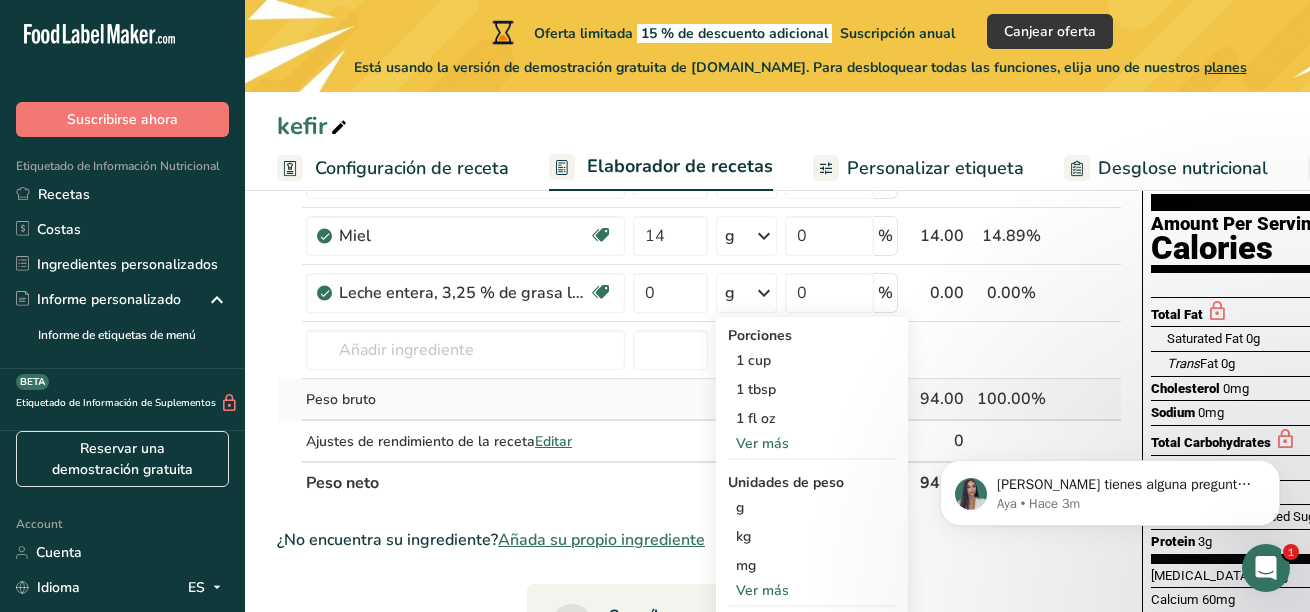 click on "Peso bruto" at bounding box center [465, 400] 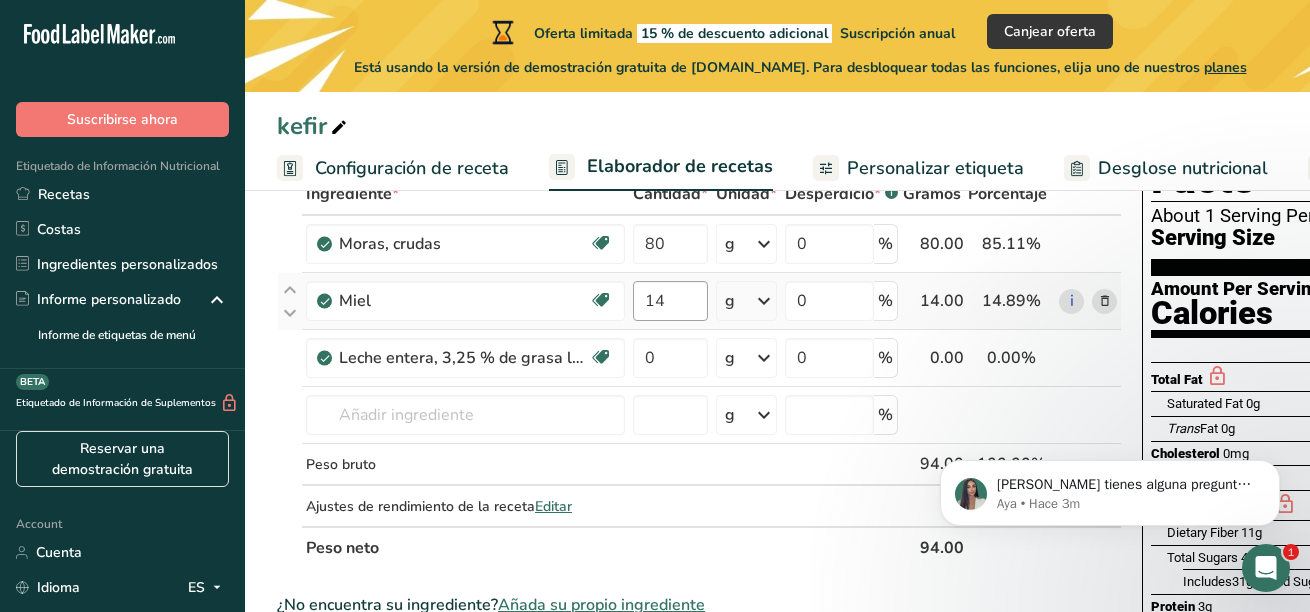 scroll, scrollTop: 100, scrollLeft: 0, axis: vertical 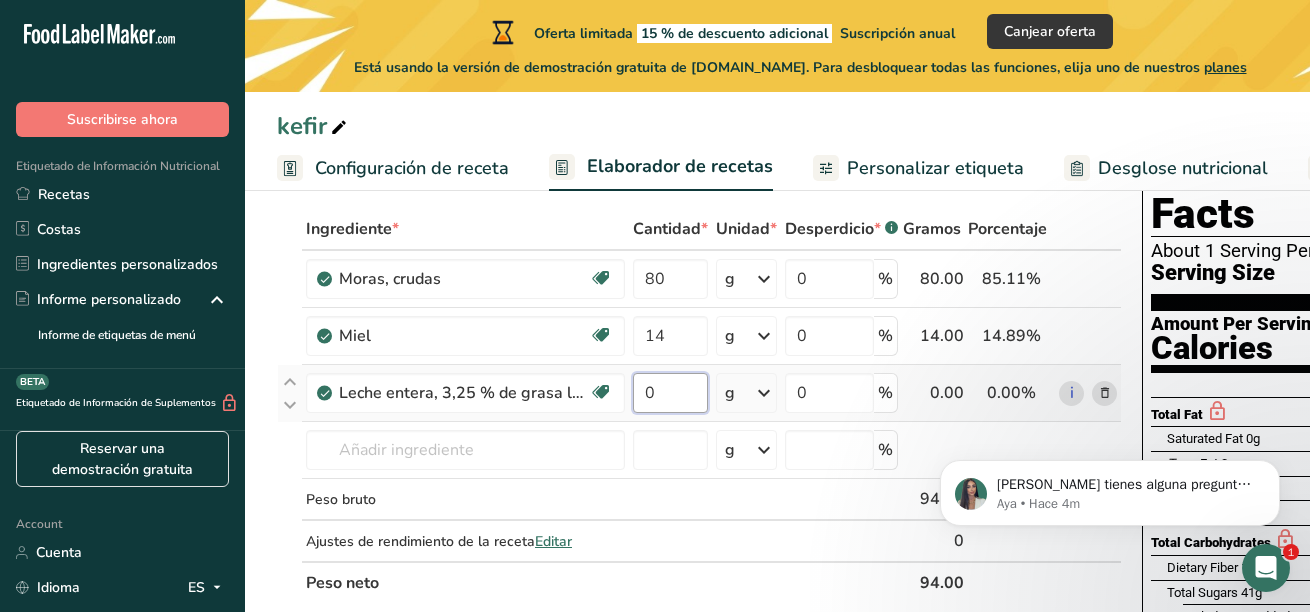 click on "0" at bounding box center (670, 393) 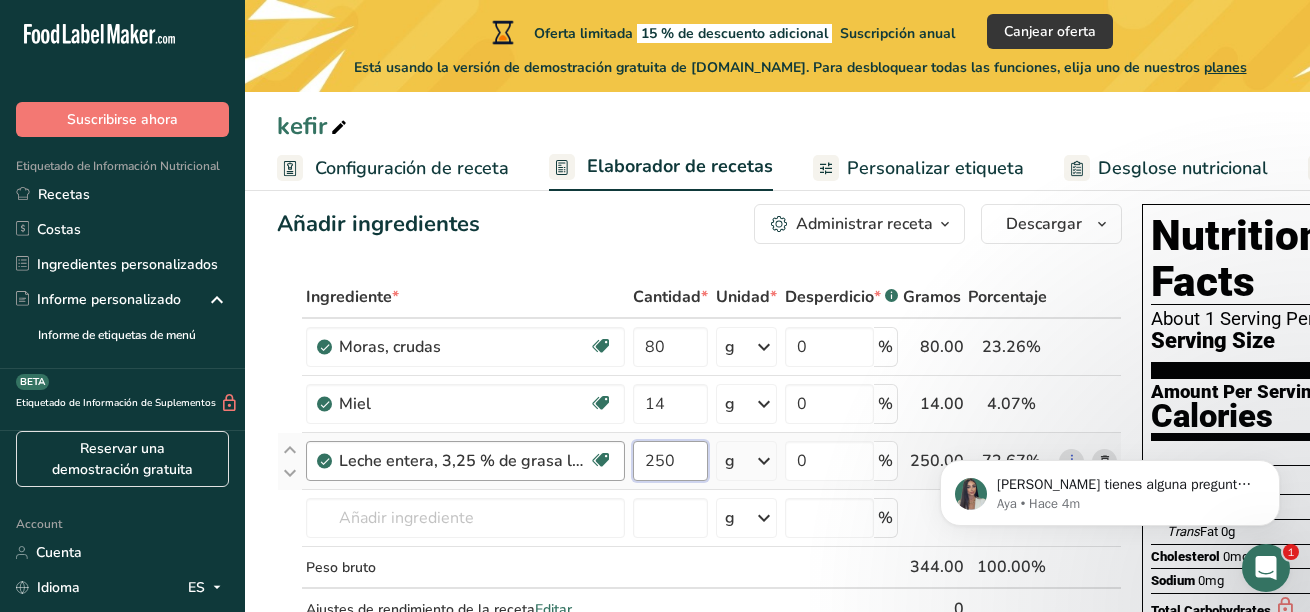 scroll, scrollTop: 0, scrollLeft: 0, axis: both 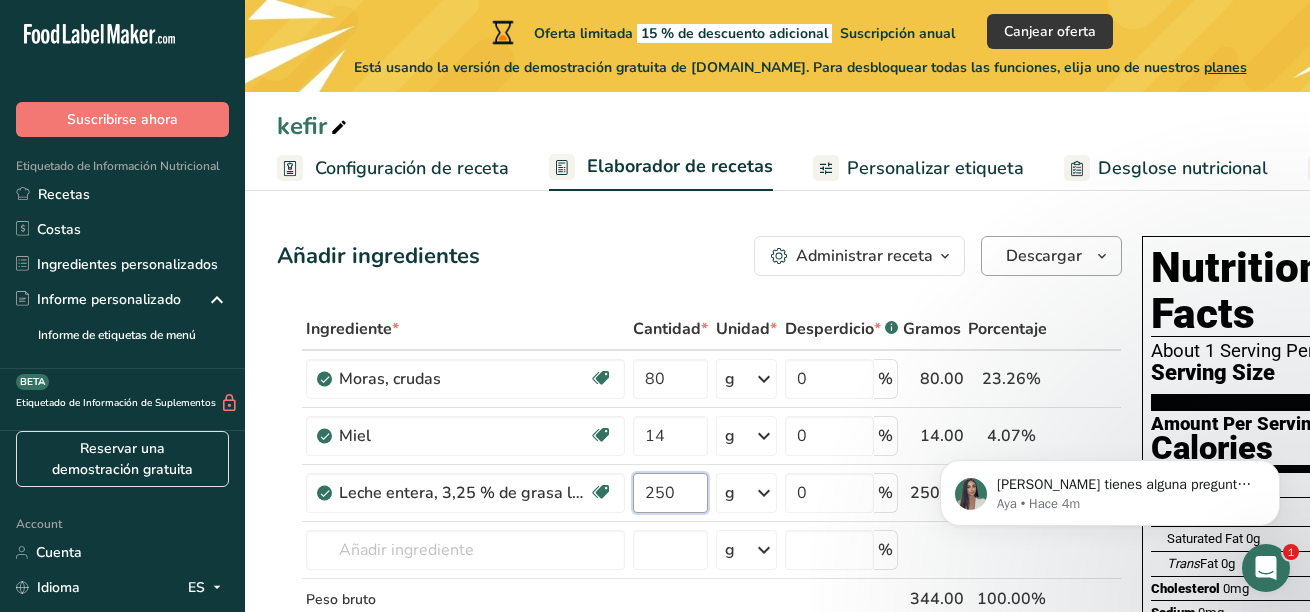 type on "250" 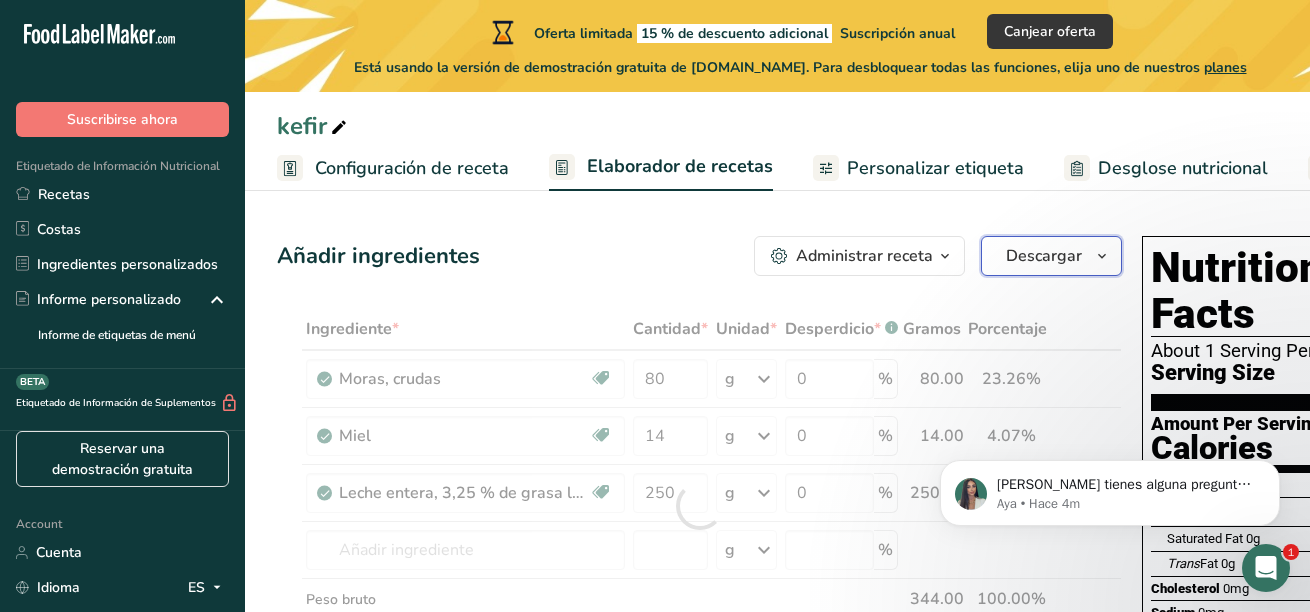 click on "Descargar" at bounding box center (1044, 256) 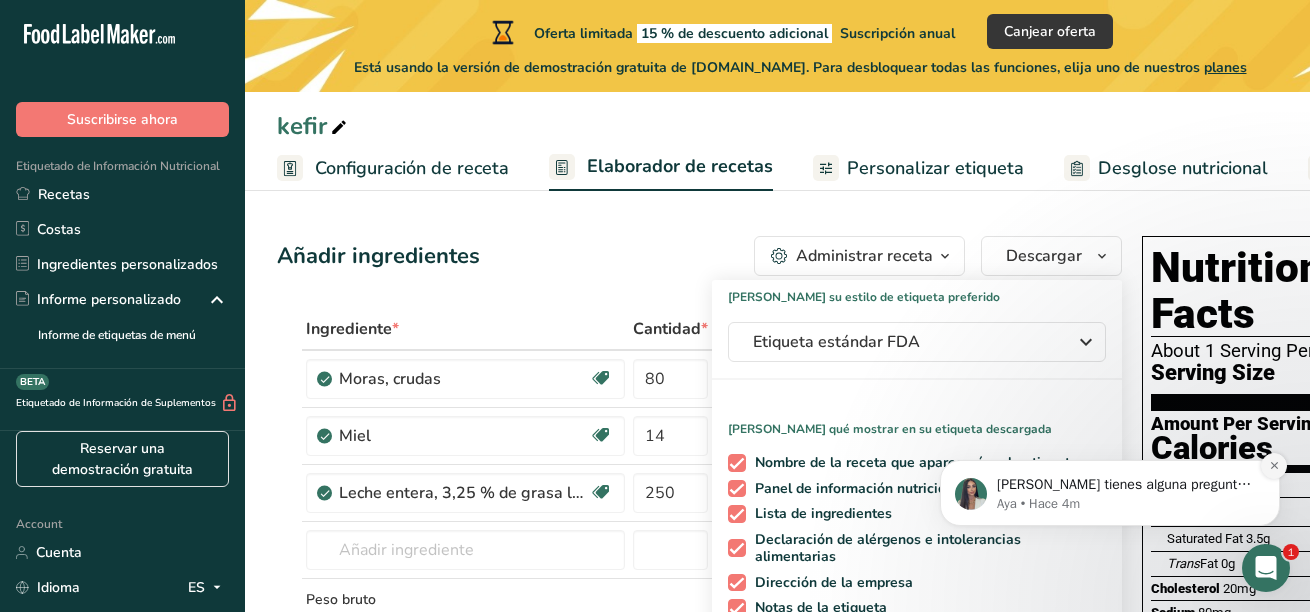 click at bounding box center (1274, 466) 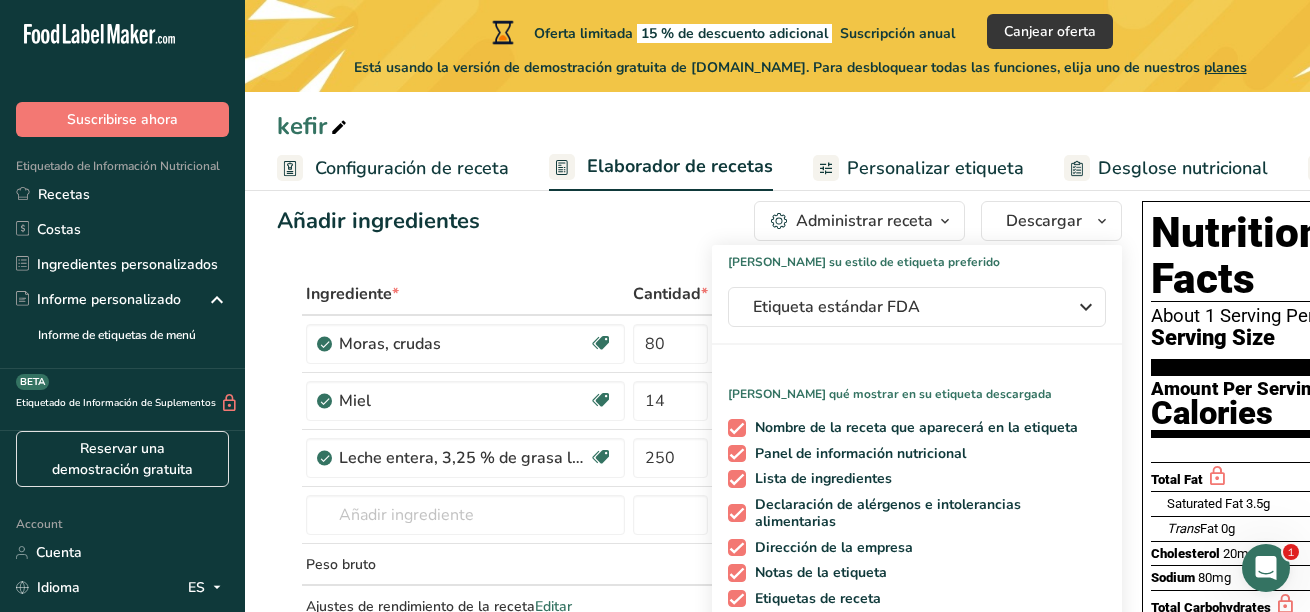 scroll, scrollTop: 0, scrollLeft: 0, axis: both 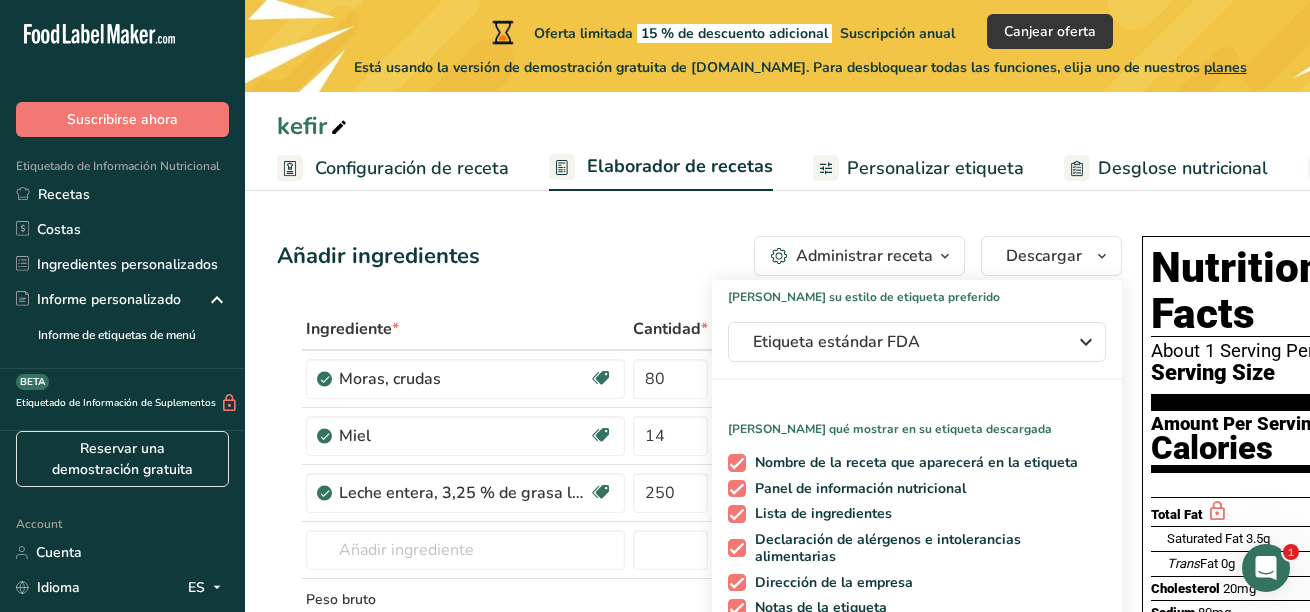 click on "kefir" at bounding box center (777, 126) 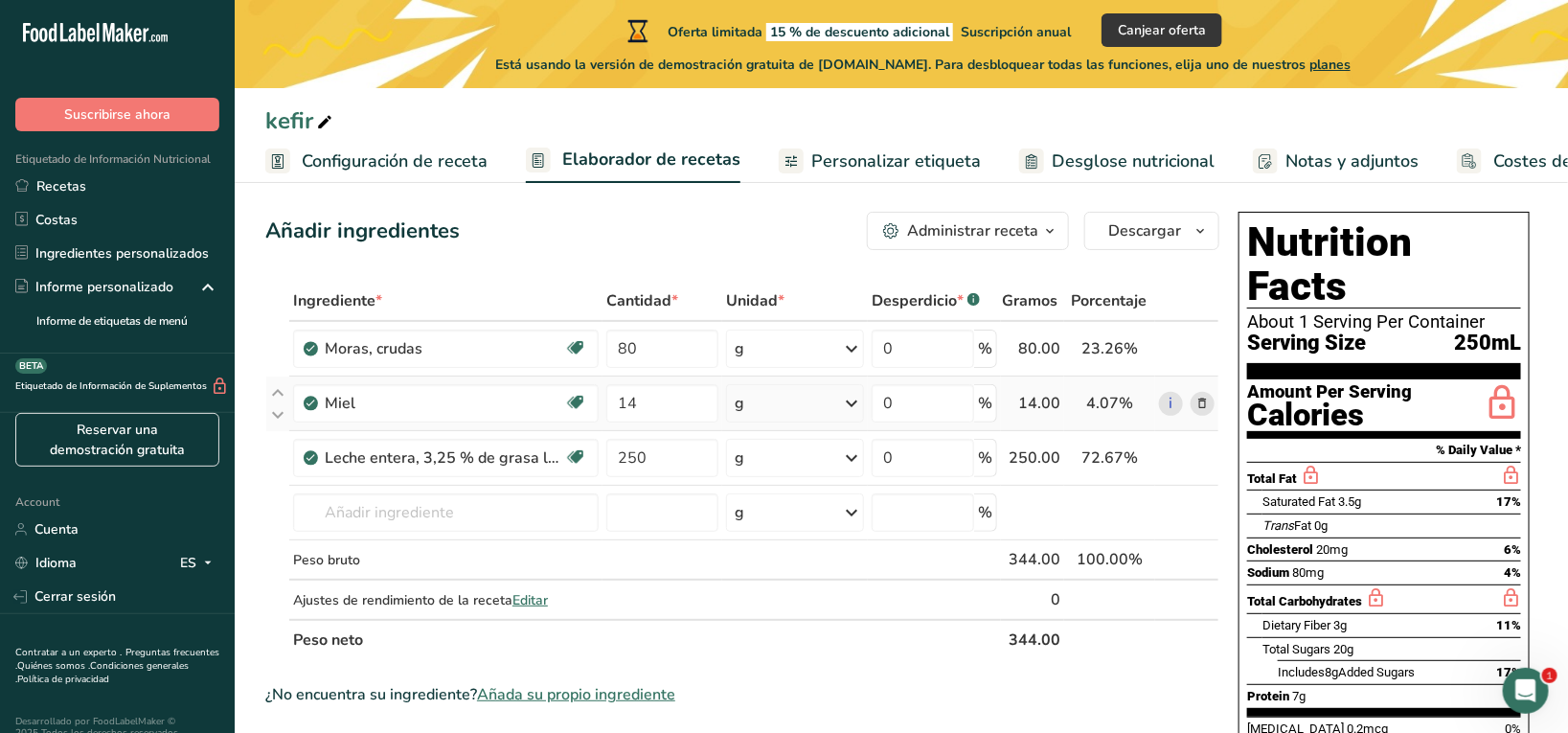 scroll, scrollTop: 0, scrollLeft: 0, axis: both 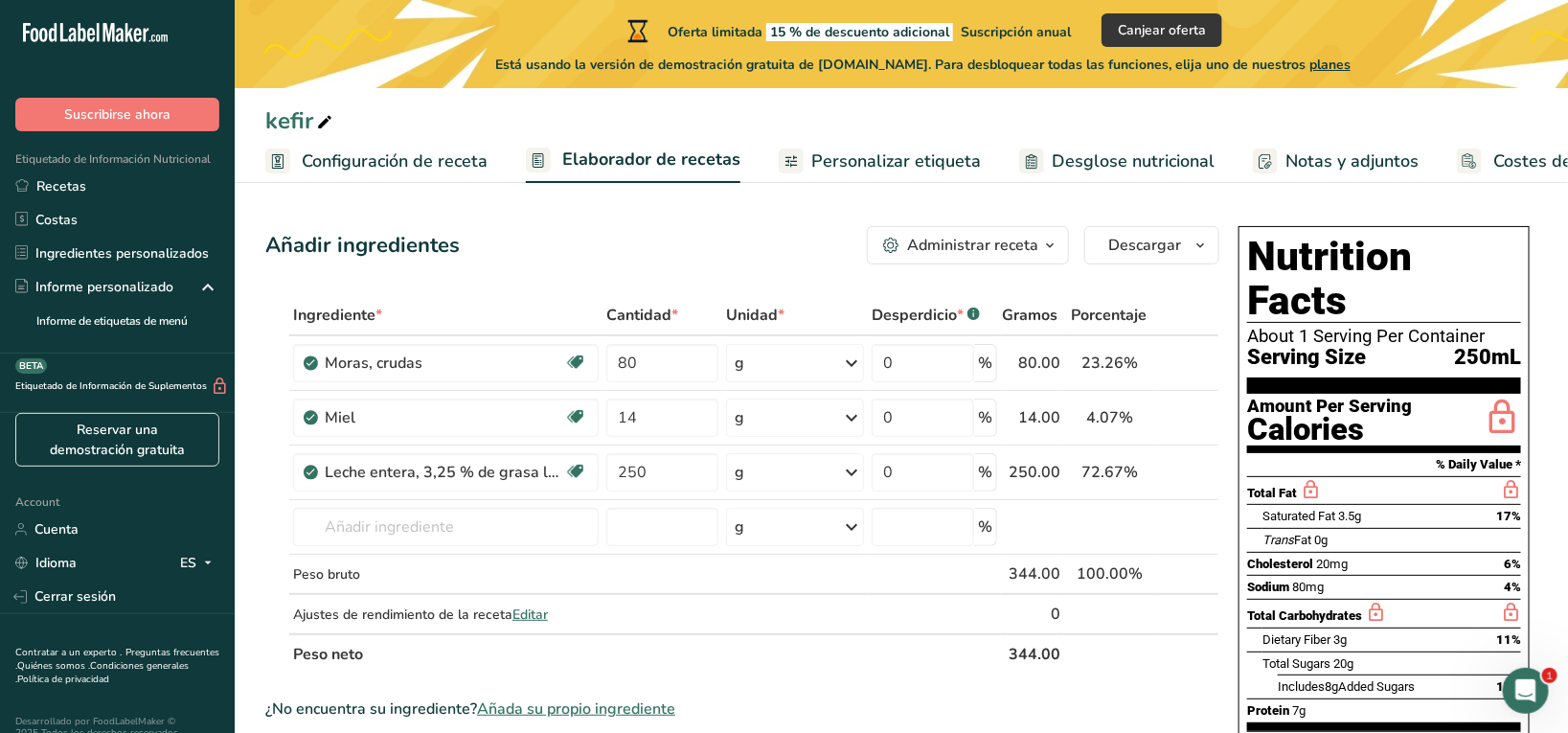 click on "Nutrition Facts
About 1 Serving Per Container
Serving Size
250mL" at bounding box center [1384, 314] 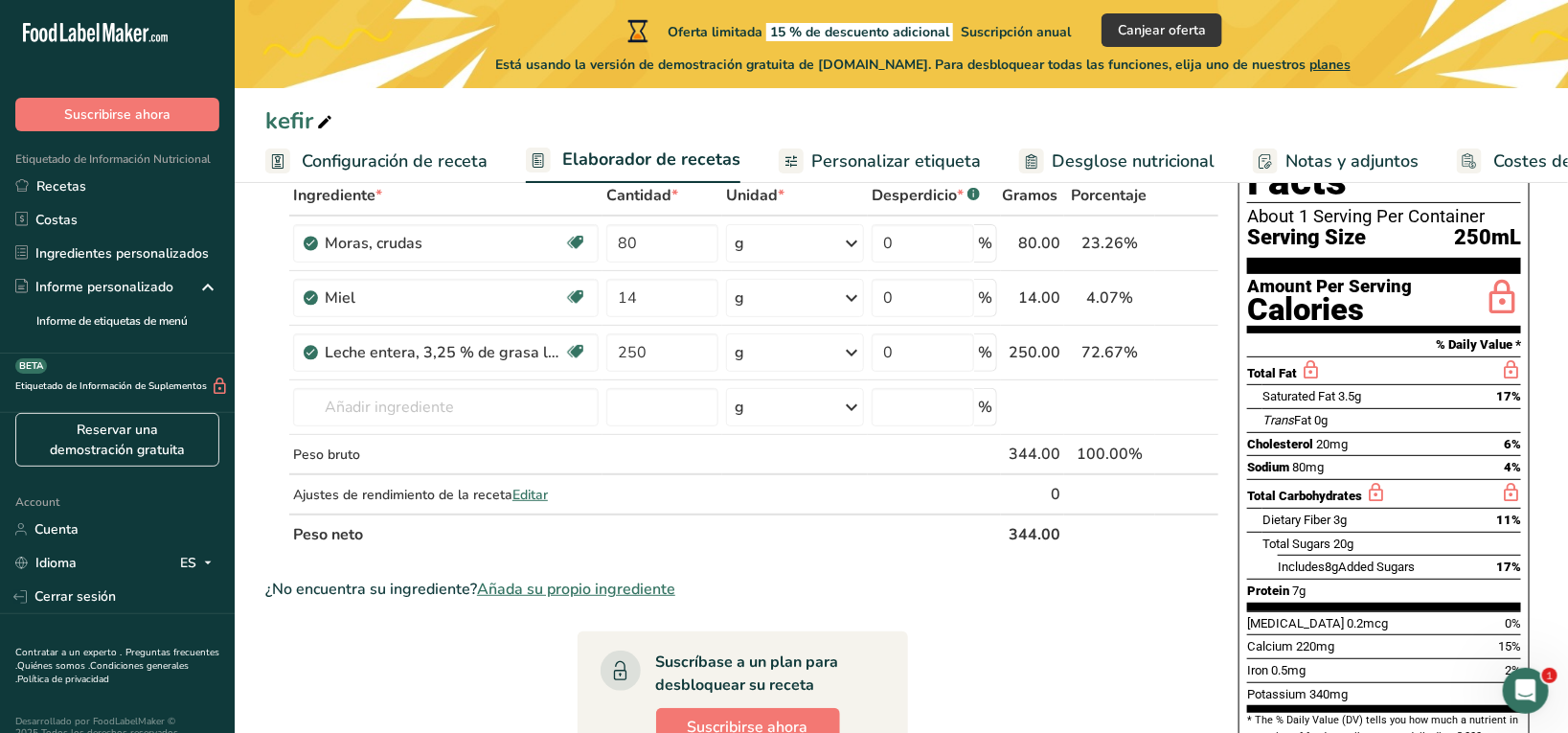 scroll, scrollTop: 240, scrollLeft: 0, axis: vertical 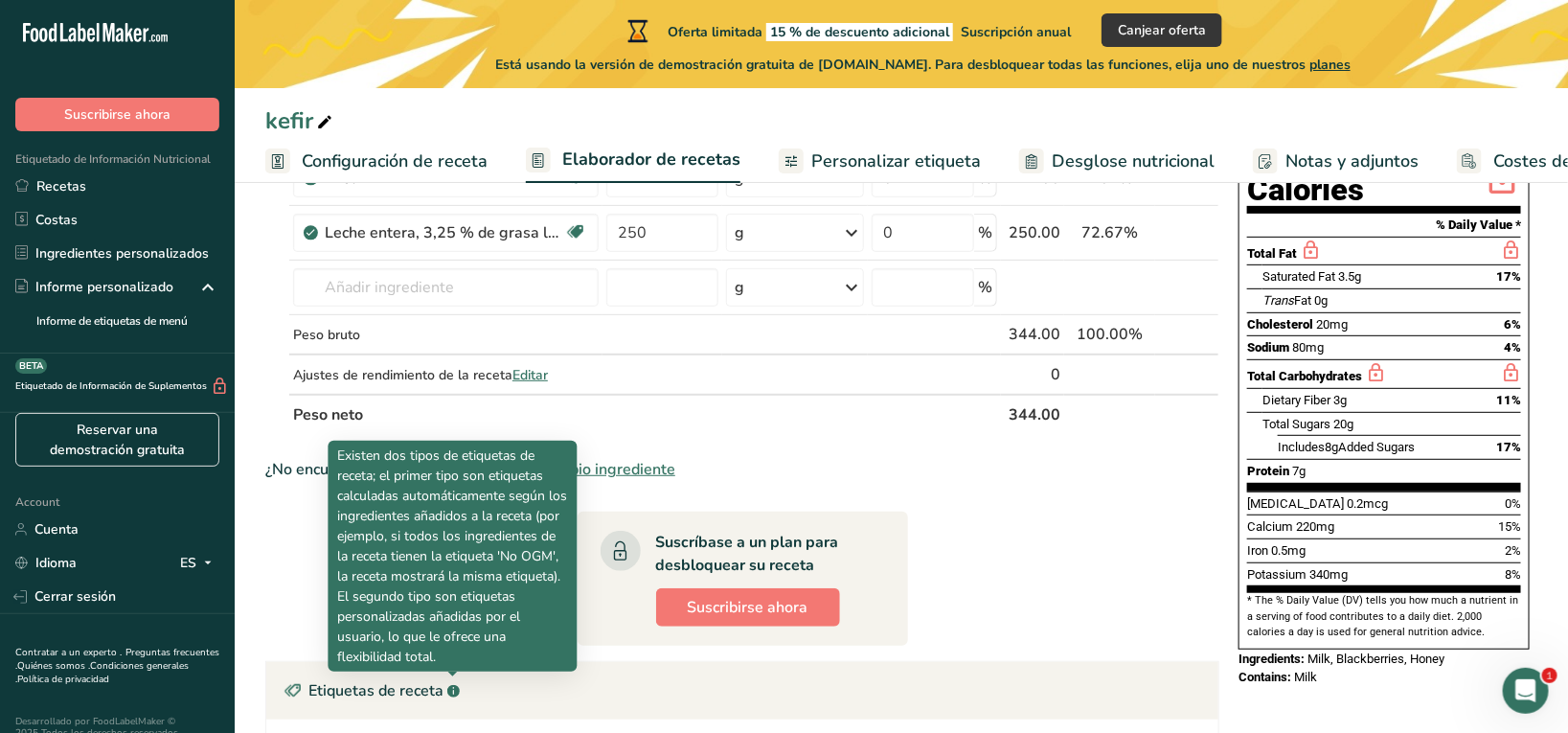 click on "Etiquetas de receta
.a-a{fill:#347362;}.b-a{fill:#fff;}" at bounding box center [742, 691] 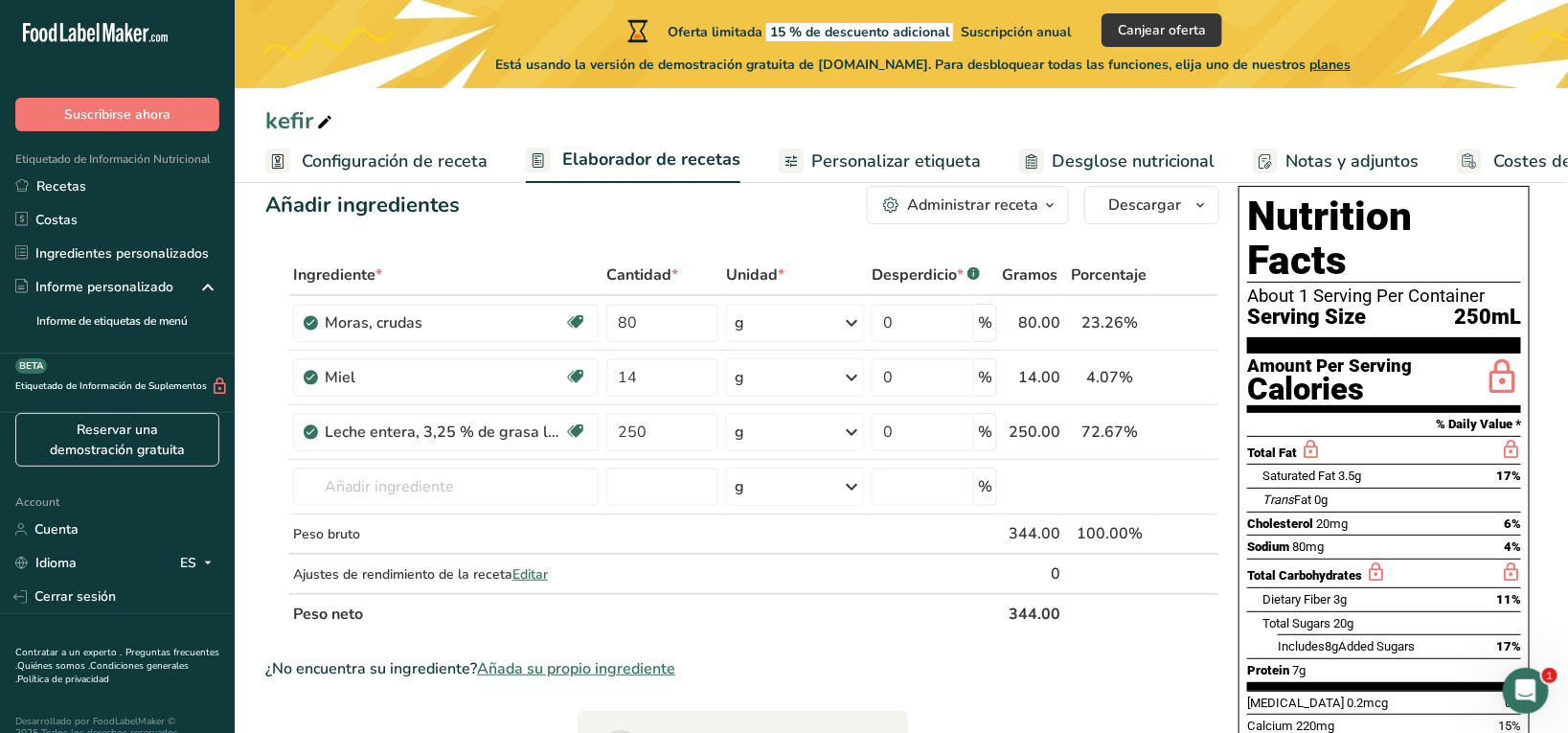 scroll, scrollTop: 0, scrollLeft: 0, axis: both 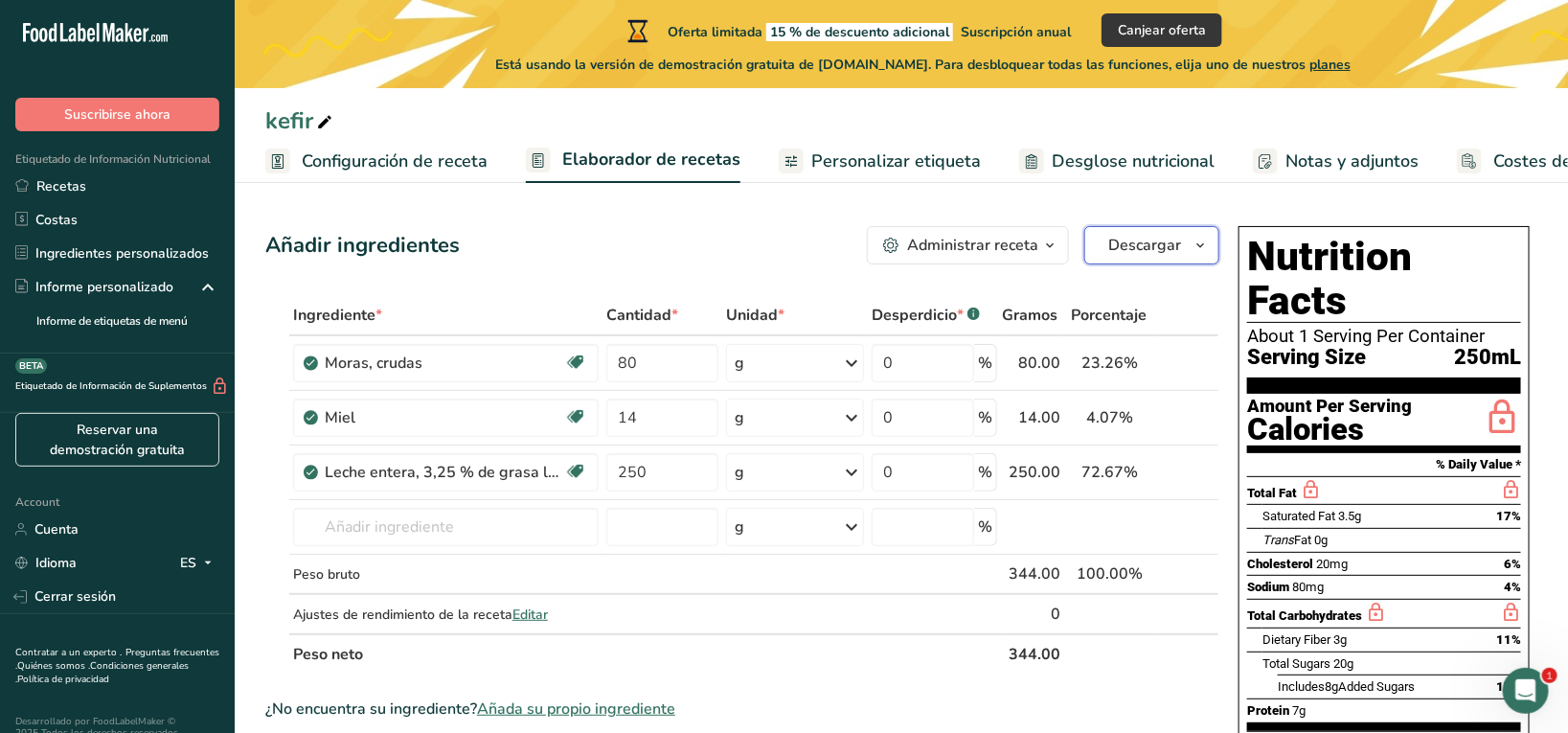 click at bounding box center (1200, 245) 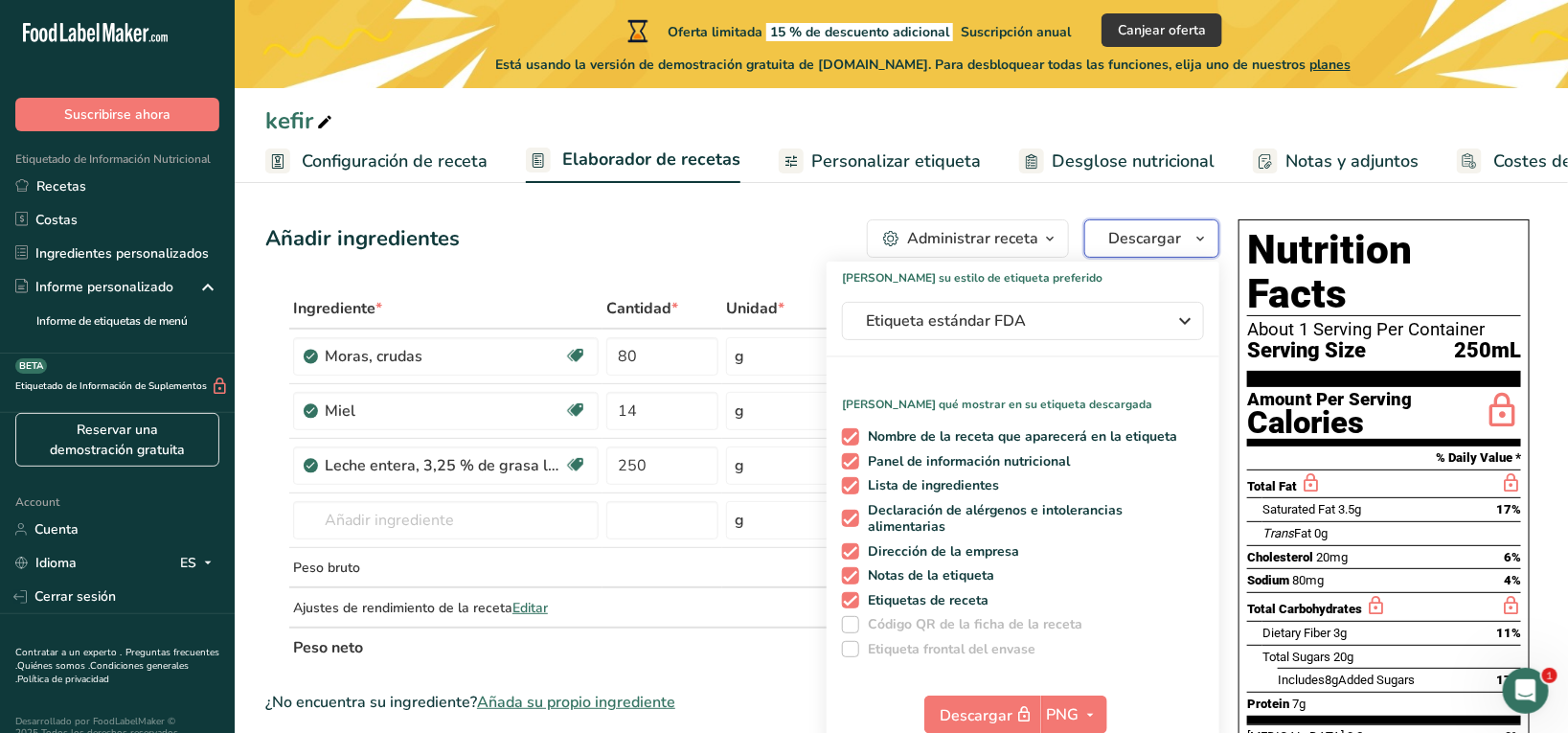 scroll, scrollTop: 120, scrollLeft: 0, axis: vertical 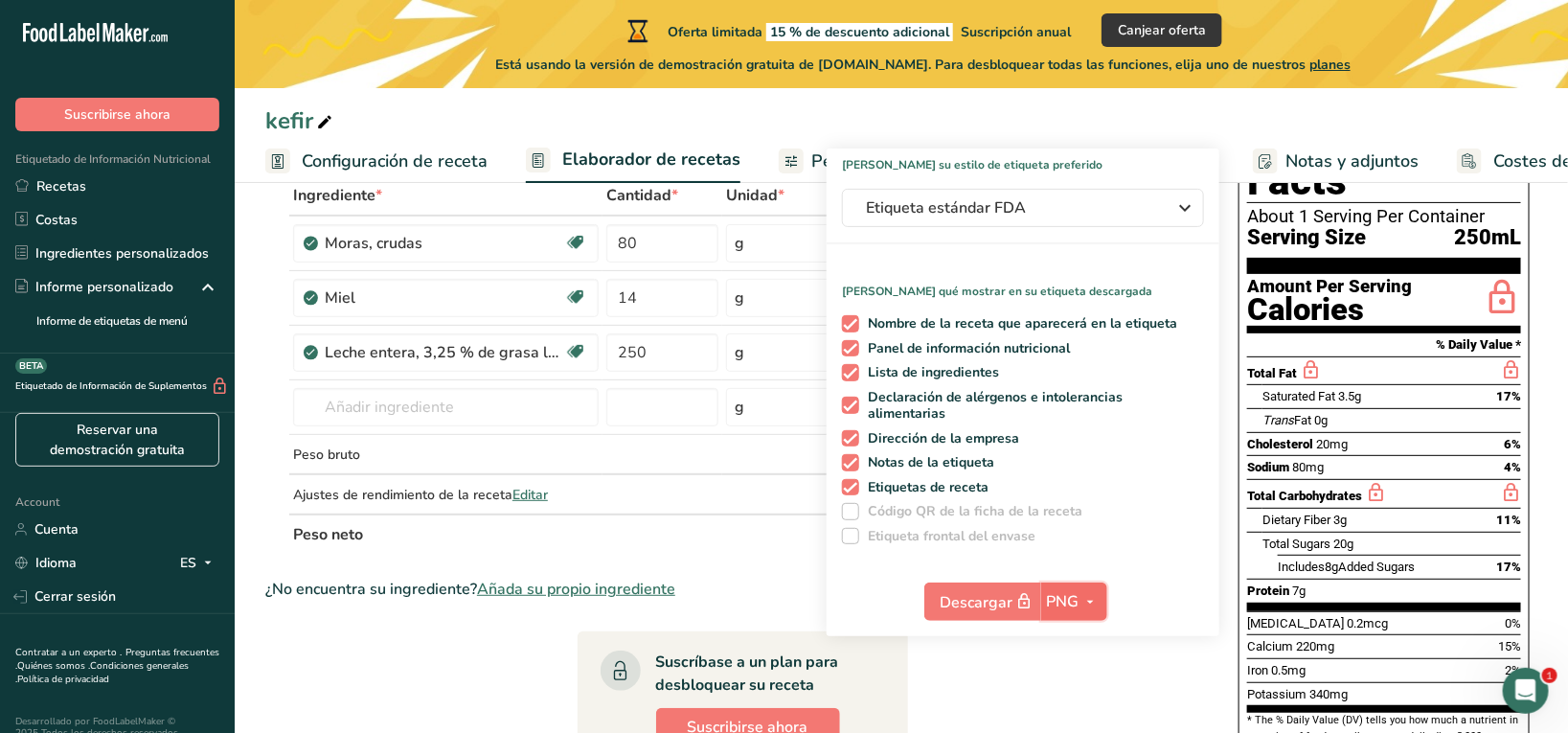 click at bounding box center [1091, 602] 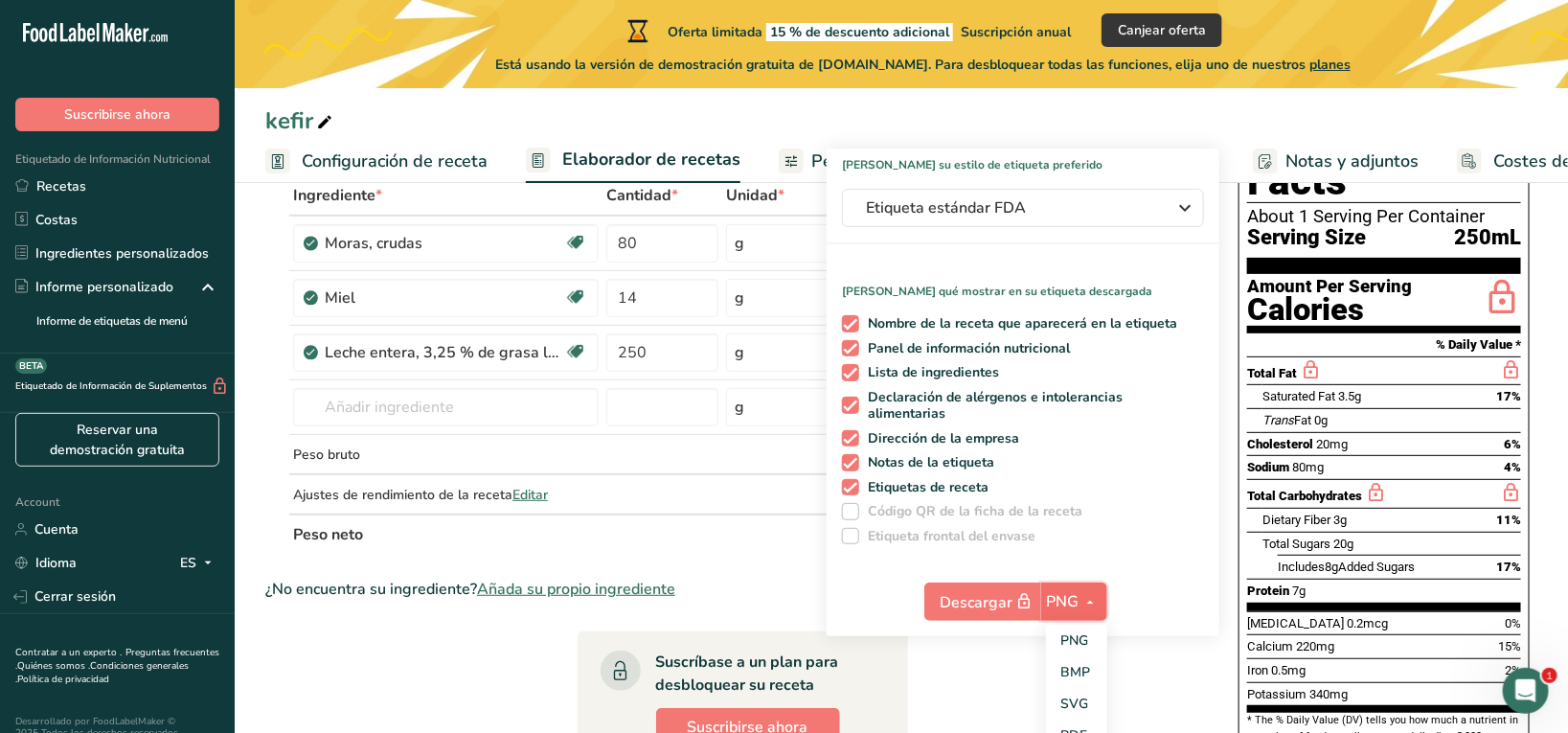 click at bounding box center (1091, 602) 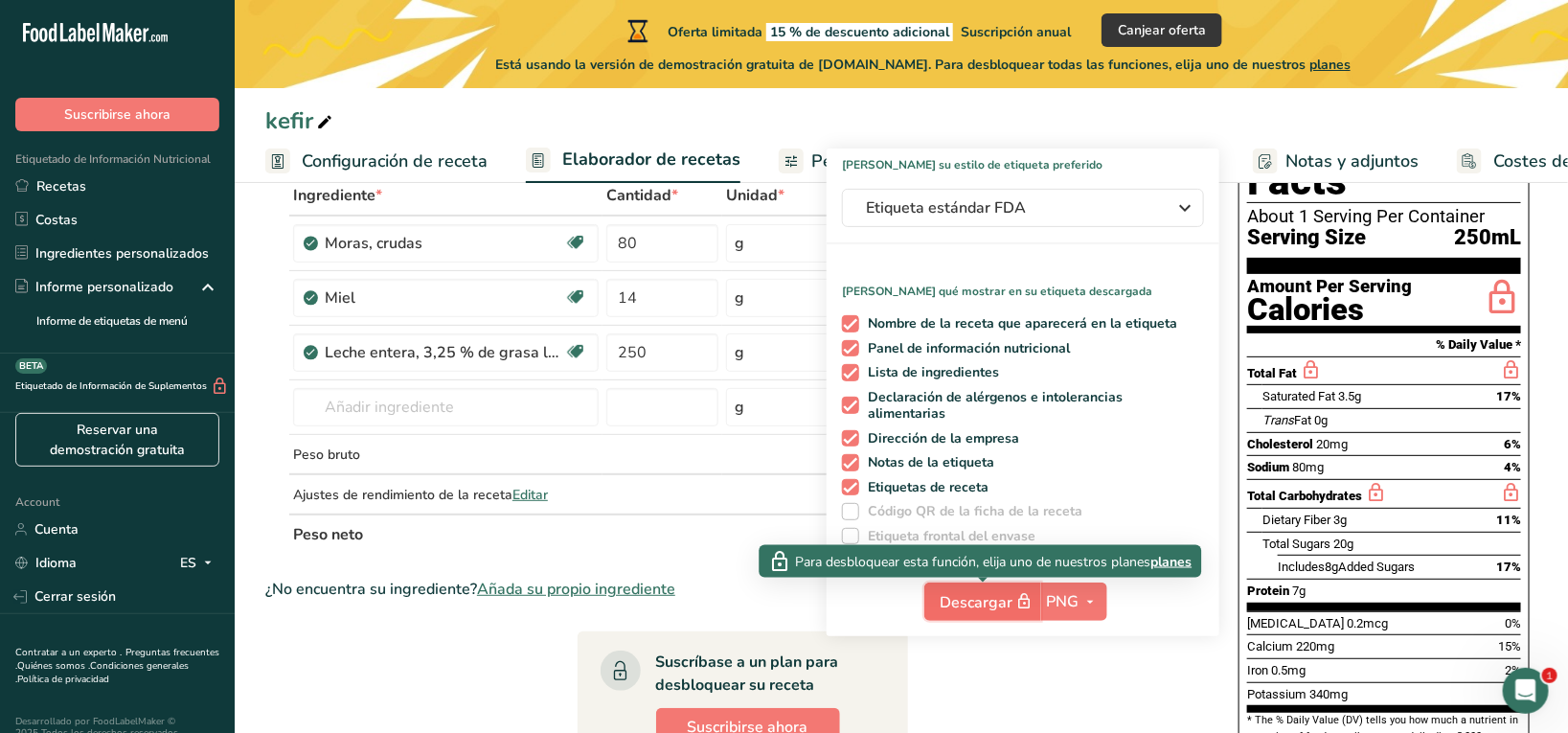 click on "Descargar" at bounding box center (989, 602) 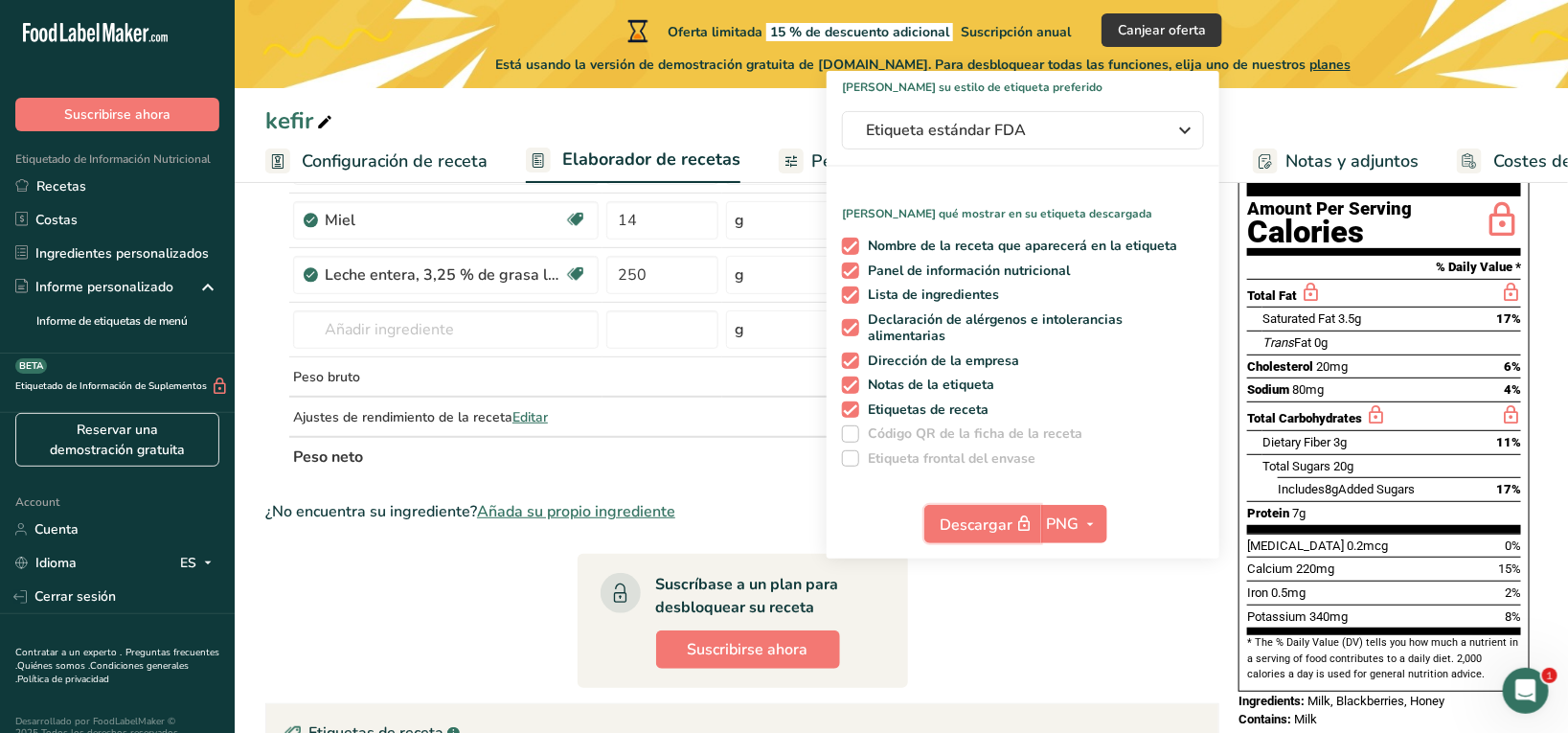 scroll, scrollTop: 240, scrollLeft: 0, axis: vertical 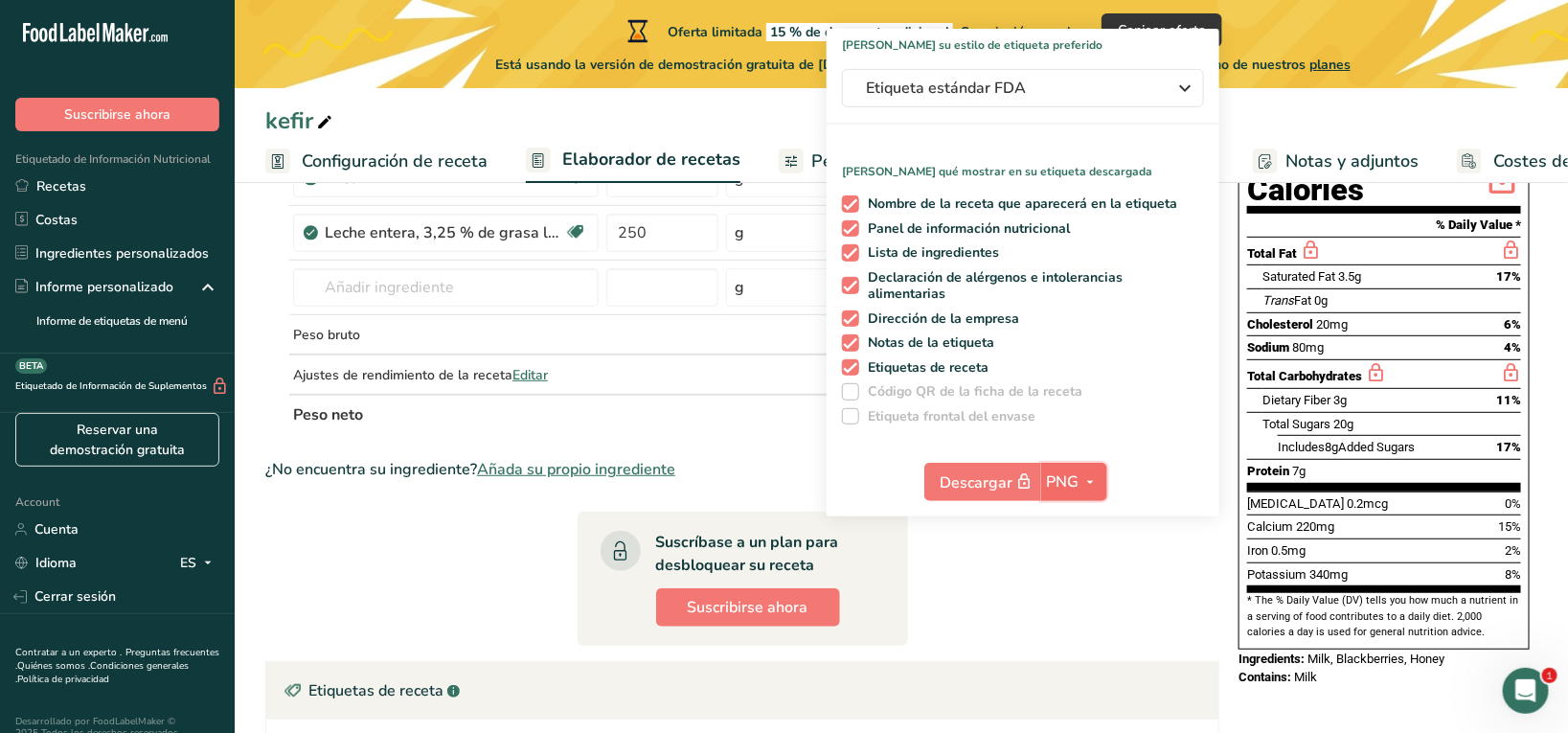 click on "PNG" at bounding box center (1063, 482) 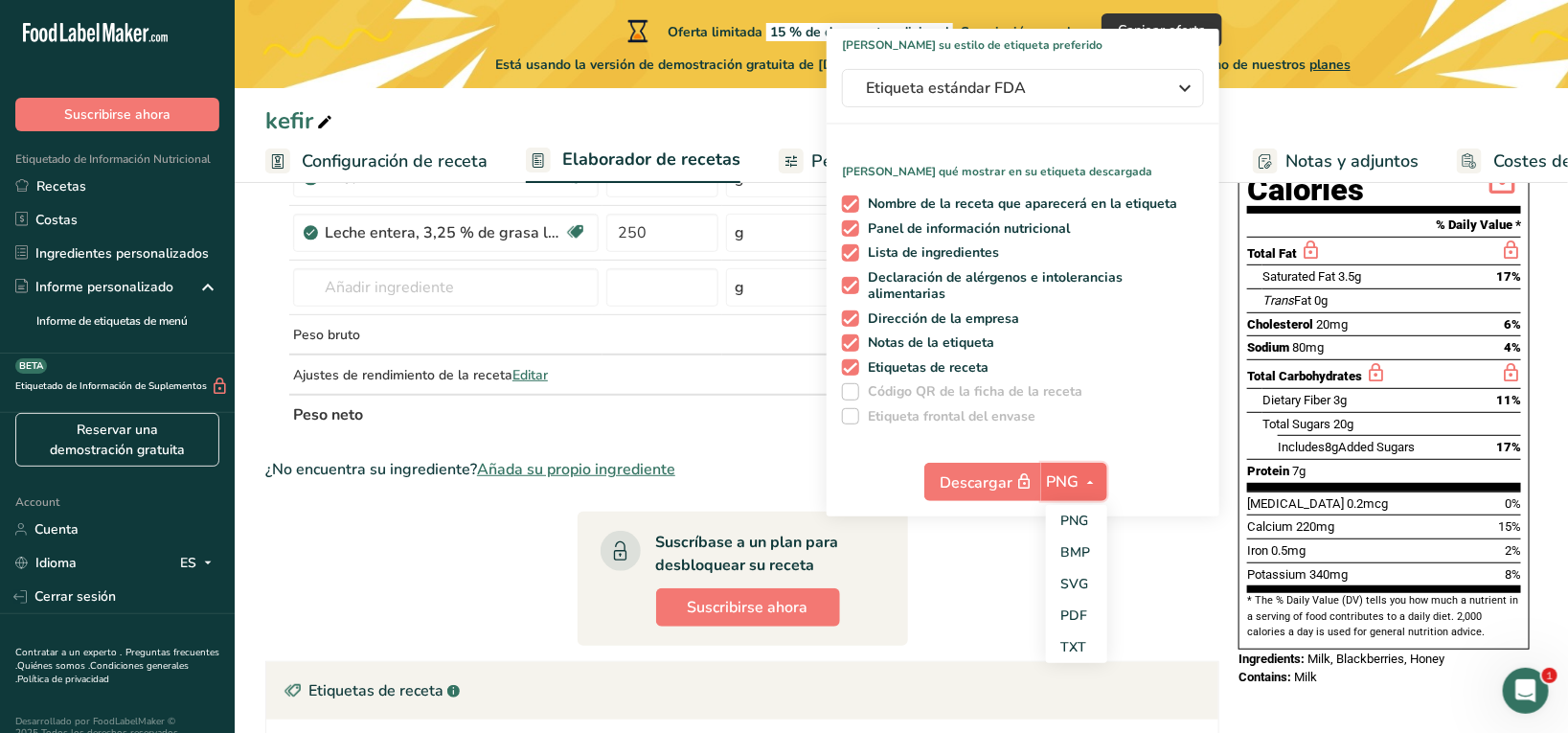 click on "PNG" at bounding box center [1063, 482] 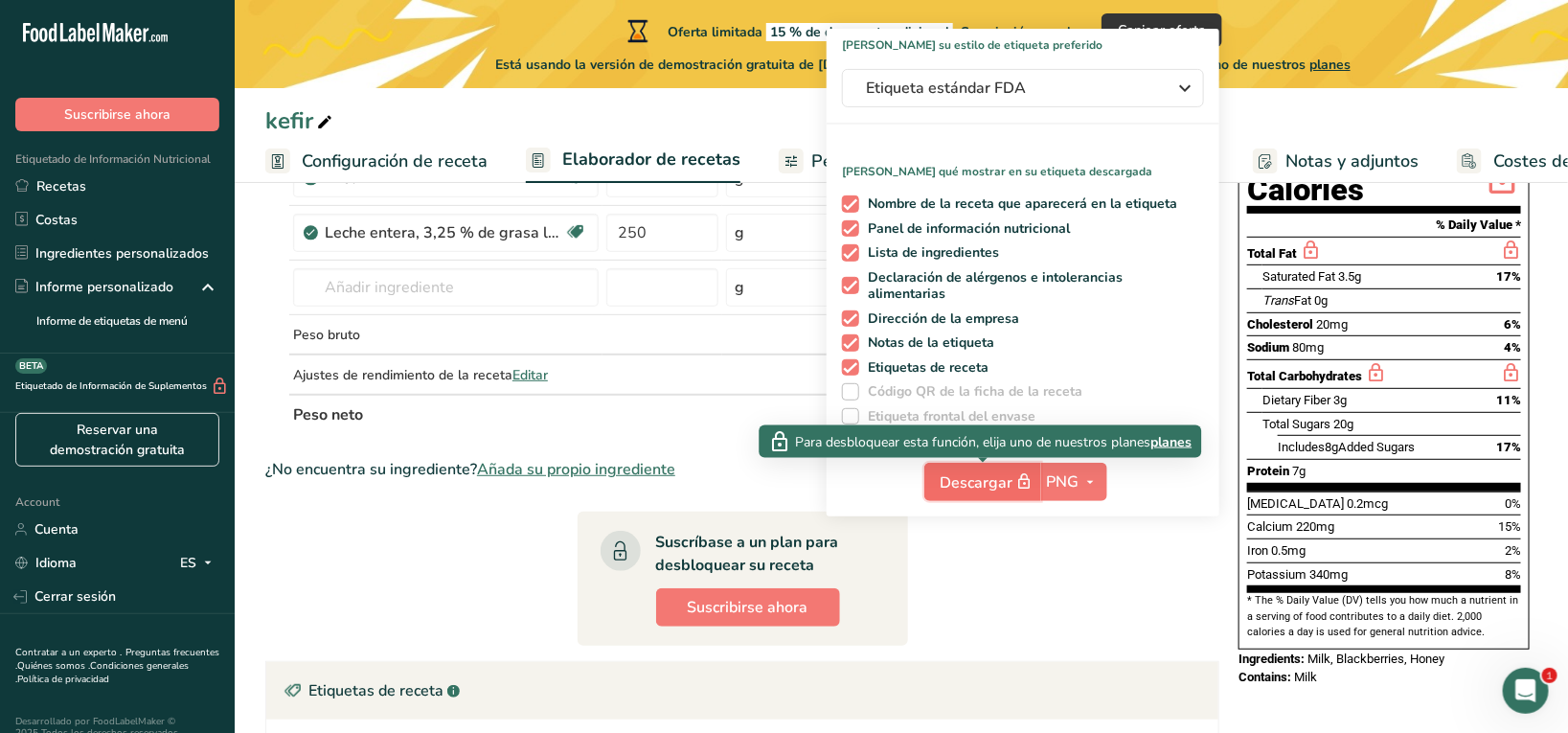 click on "Descargar" at bounding box center (989, 482) 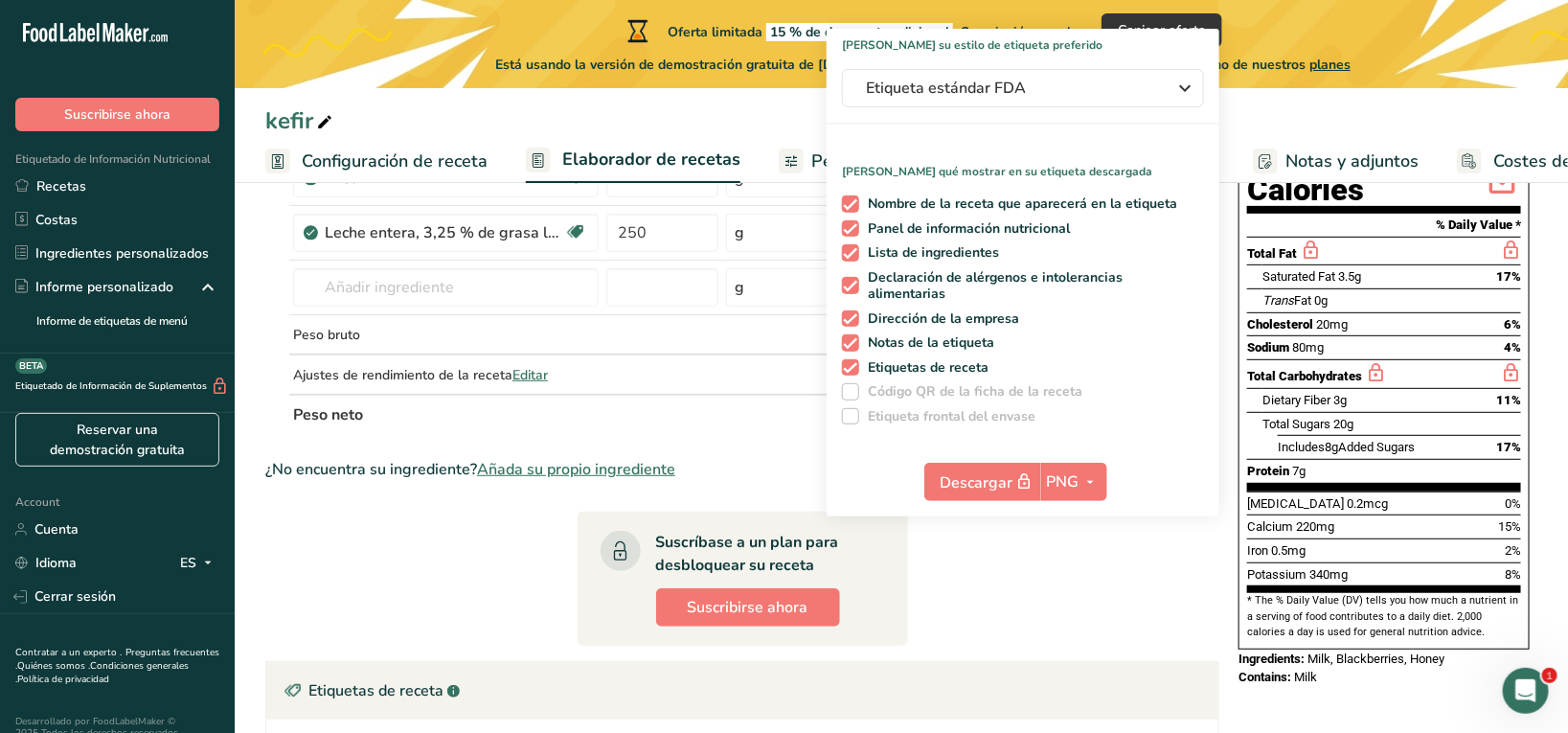 click on "Ingrediente *
Cantidad *
Unidad *
Desperdicio *   .a-a{fill:#347362;}.b-a{fill:#fff;}          Gramos
Porcentaje
Moras, crudas
Fuente de antioxidantes
Libre de lácteos
Libre de gluten
[GEOGRAPHIC_DATA]
Vegetariano
Libre de soja
80
g
Porciones
1 cup
Unidades de peso
g
kg
mg
Ver más
Unidades de volumen
[GEOGRAPHIC_DATA]
Las unidades de volumen requieren una conversión de densidad. Si conoce la densidad de su ingrediente, introdúzcala a continuación. De lo contrario, haga clic en "RIA", nuestra asistente regulatoria de IA, quien podrá ayudarle.
lb/pie³
g/cm³" at bounding box center (742, 582) 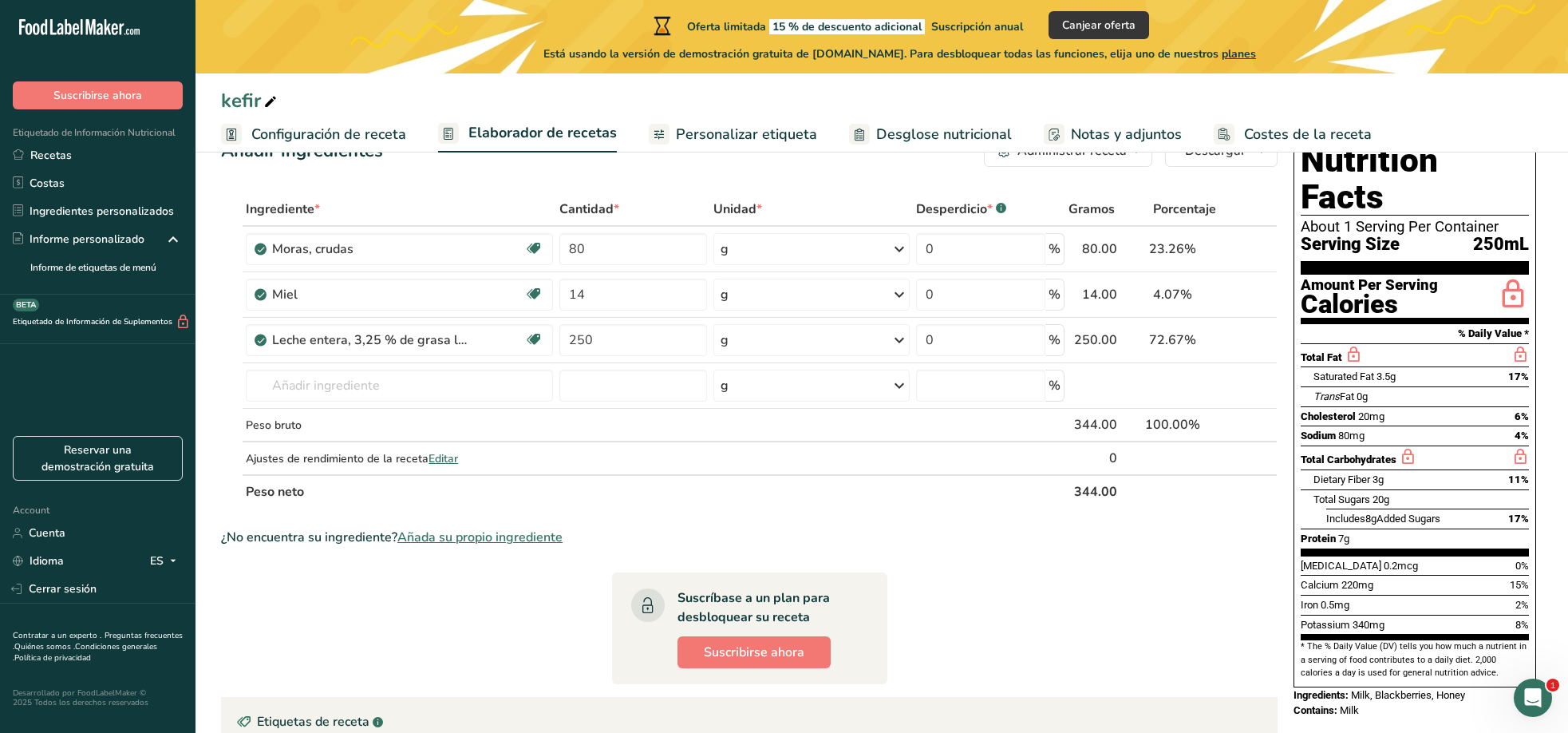 scroll, scrollTop: 0, scrollLeft: 0, axis: both 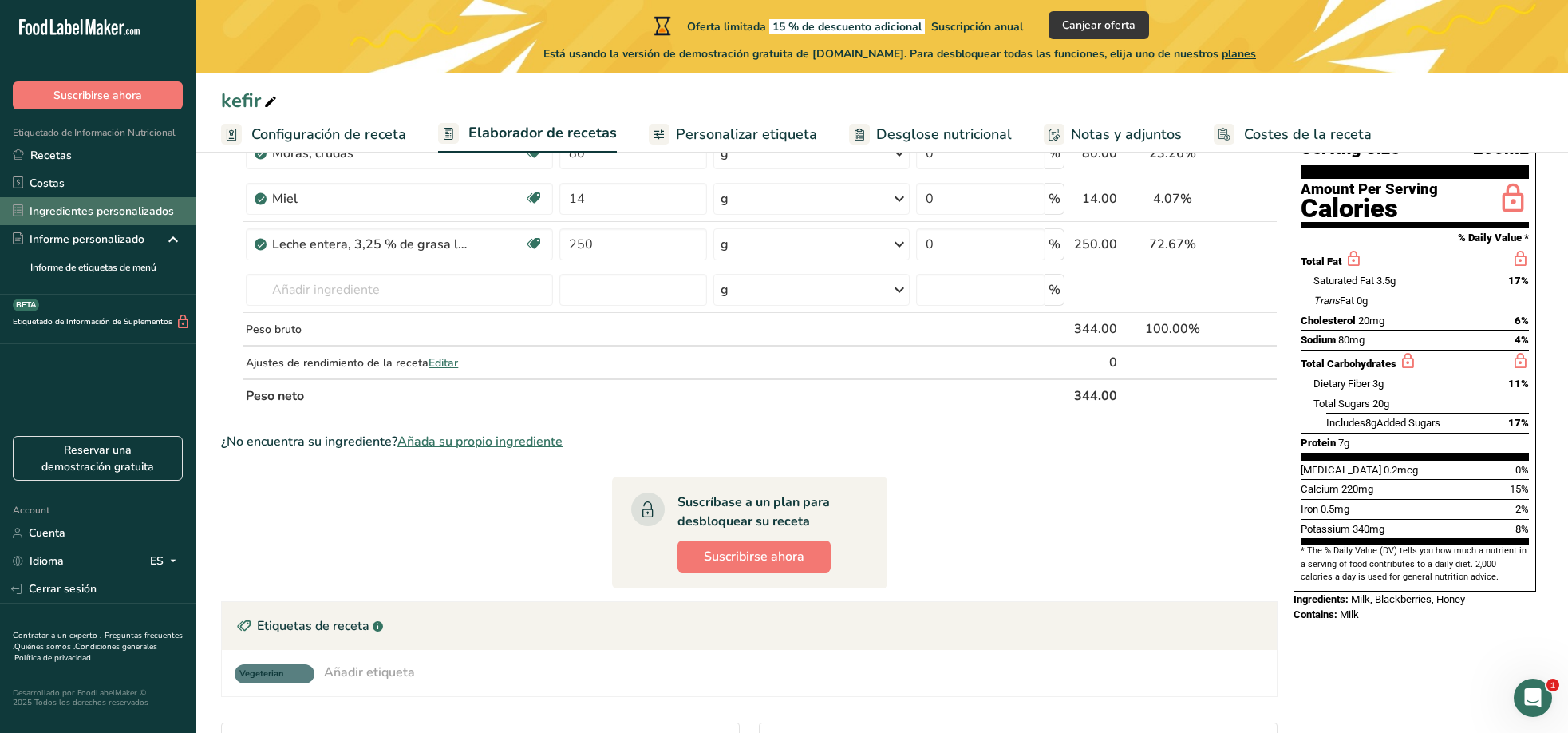 click on "Ingredientes personalizados" at bounding box center (97, 211) 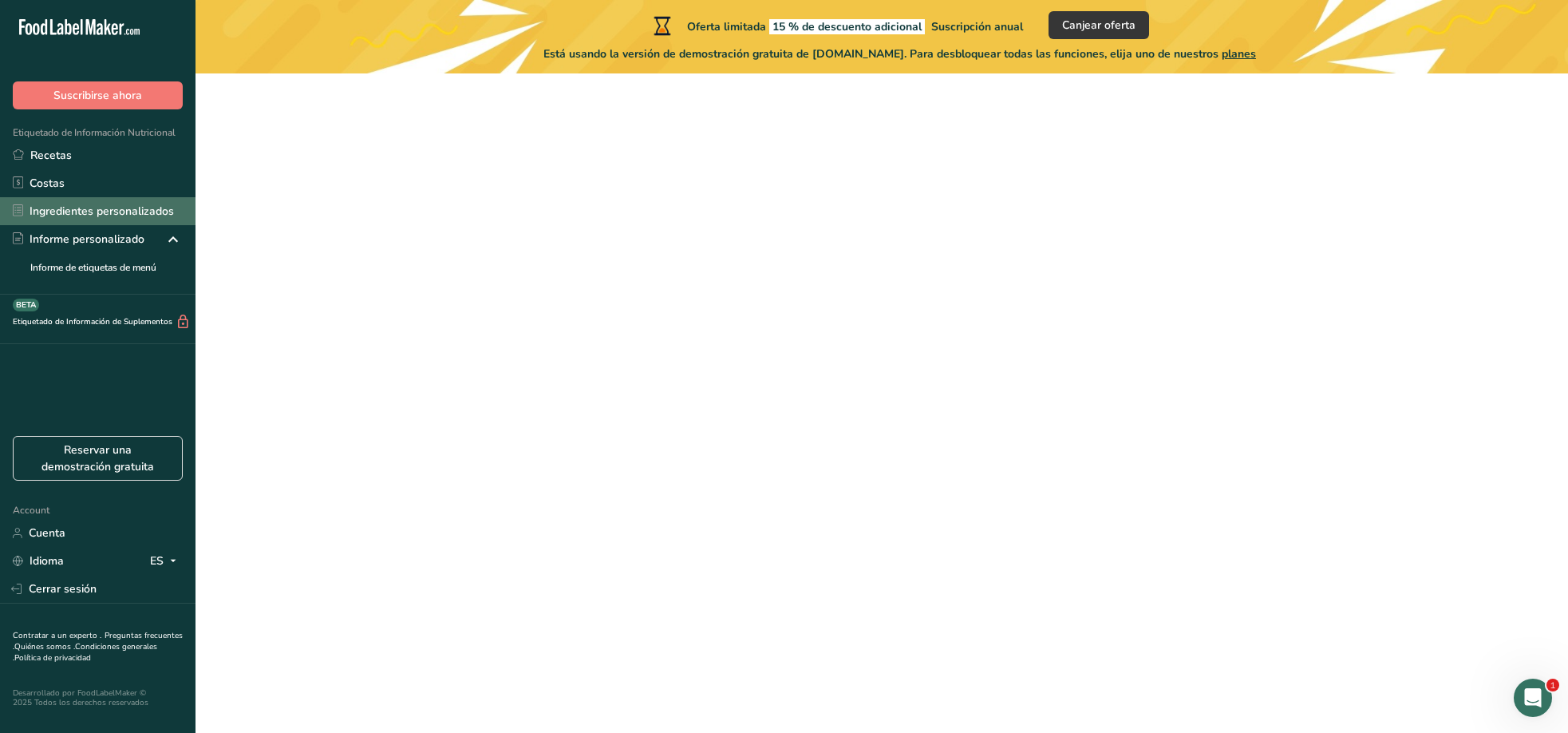 scroll, scrollTop: 0, scrollLeft: 0, axis: both 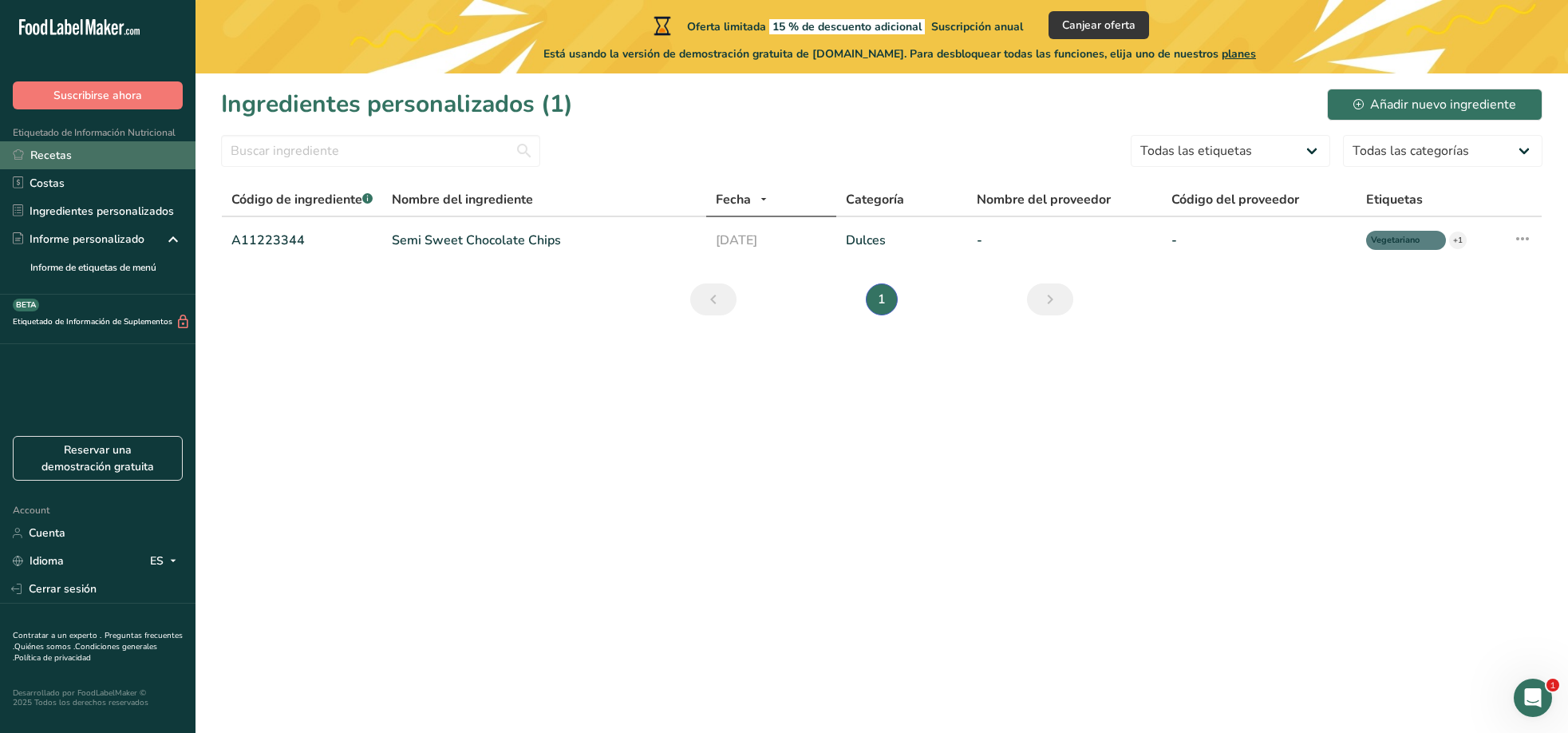 click on "Recetas" at bounding box center (97, 155) 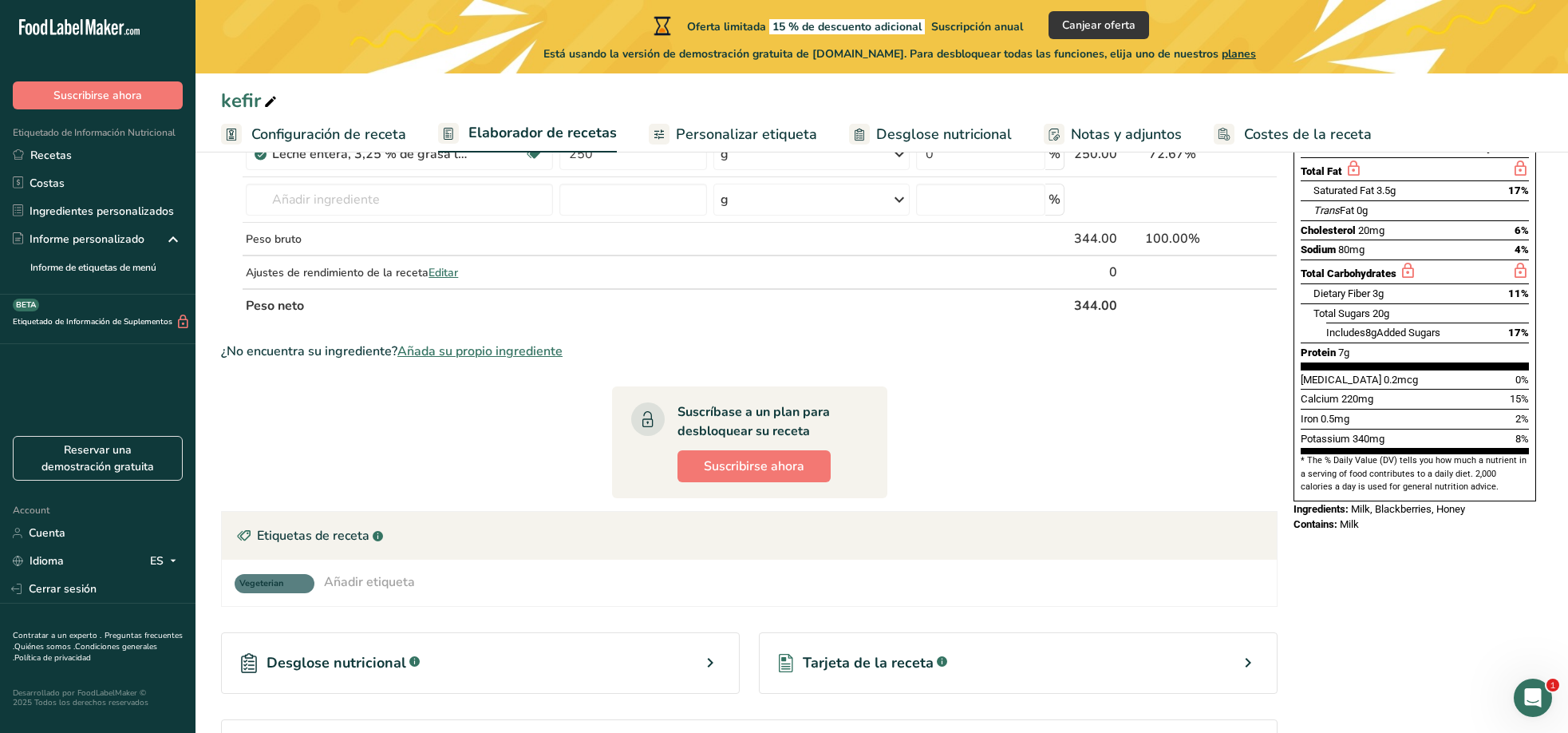 scroll, scrollTop: 0, scrollLeft: 0, axis: both 